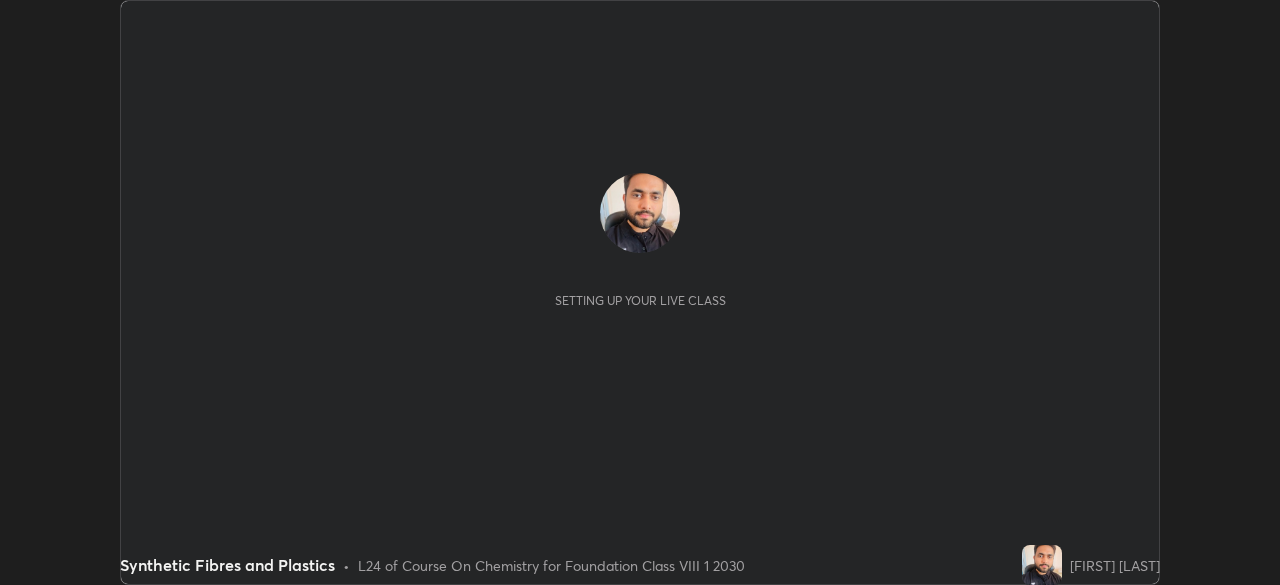 scroll, scrollTop: 0, scrollLeft: 0, axis: both 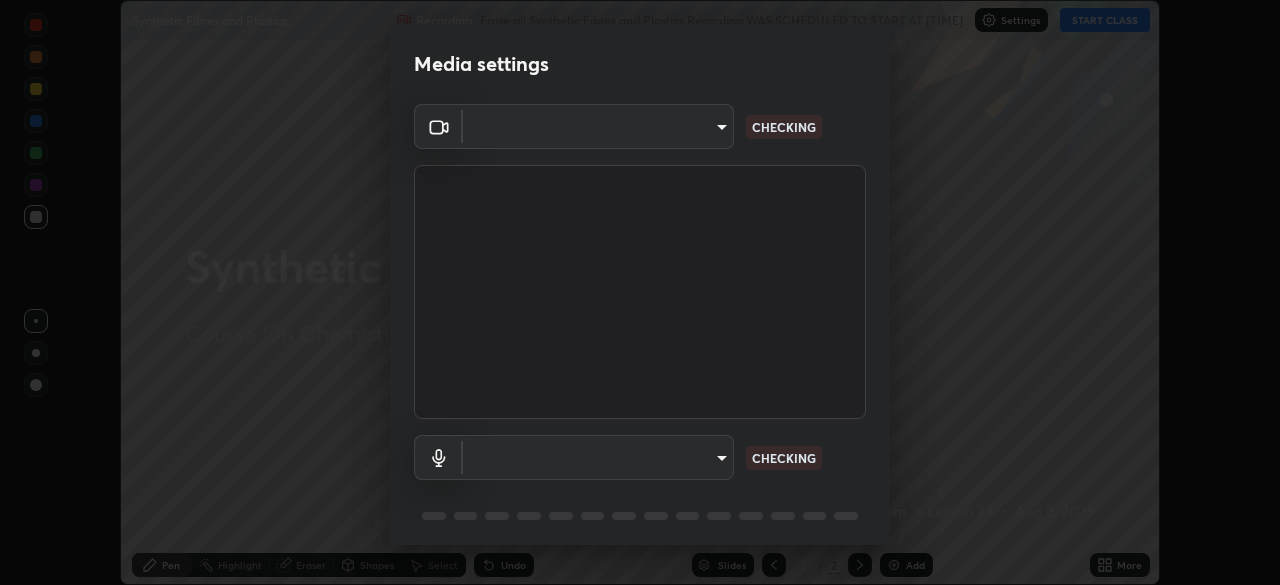type on "f214d892c1ea21fc9911be358f21603cf7c671268a3f3fdd0c8c81d5790bf436" 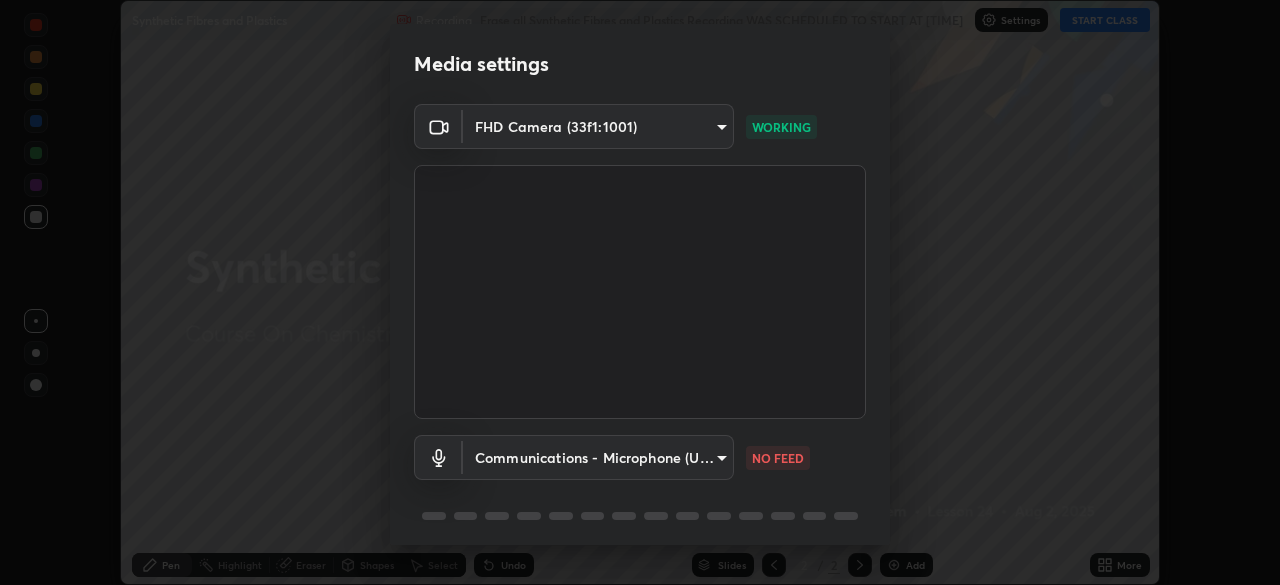 click on "Erase all Synthetic Fibres and Plastics Recording WAS SCHEDULED TO START AT  [TIME] Settings START CLASS Setting up your live class Synthetic Fibres and Plastics • L24 of Course On Chemistry for Foundation Class VIII 1 2030 [FIRST] [LAST] Pen Highlight Eraser Shapes Select Undo Slides 2 / 2 Add More No doubts shared Encourage your learners to ask a doubt for better clarity Report an issue Reason for reporting Buffering Chat not working Audio - Video sync issue Educator video quality low ​ Attach an image Report Media settings FHD Camera (33f1:1001) f214d892c1ea21fc9911be358f21603cf7c671268a3f3fdd0c8c81d5790bf436 WORKING Communications - Microphone (USB PnP Sound Device) communications NO FEED 1 / 5 Next" at bounding box center [640, 292] 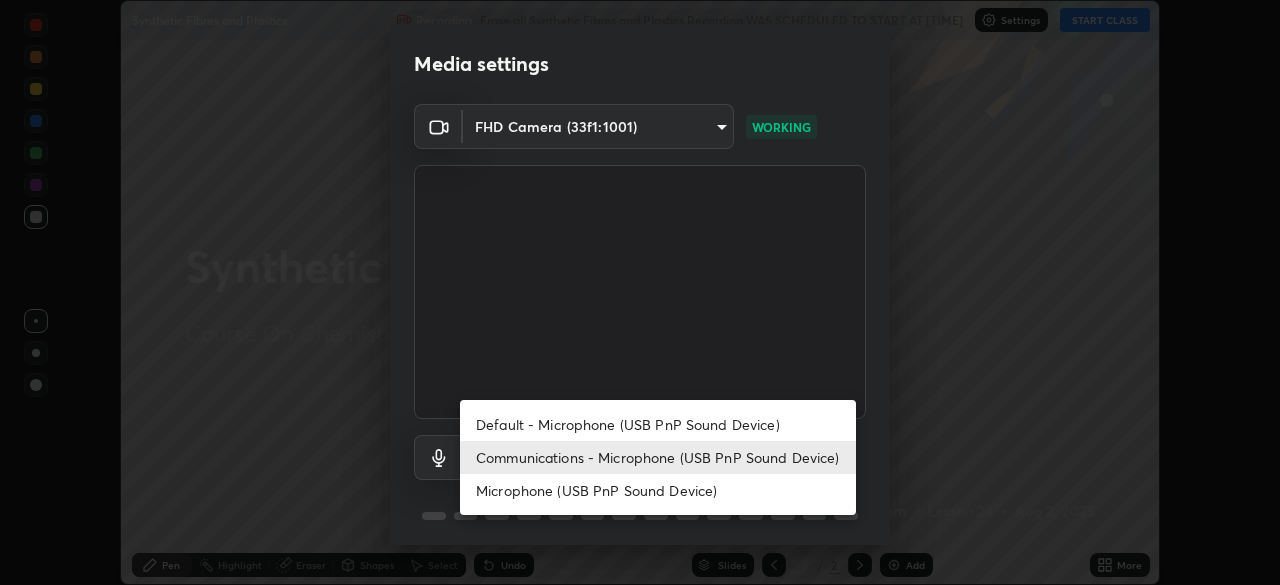 click on "Default - Microphone (USB PnP Sound Device)" at bounding box center (658, 424) 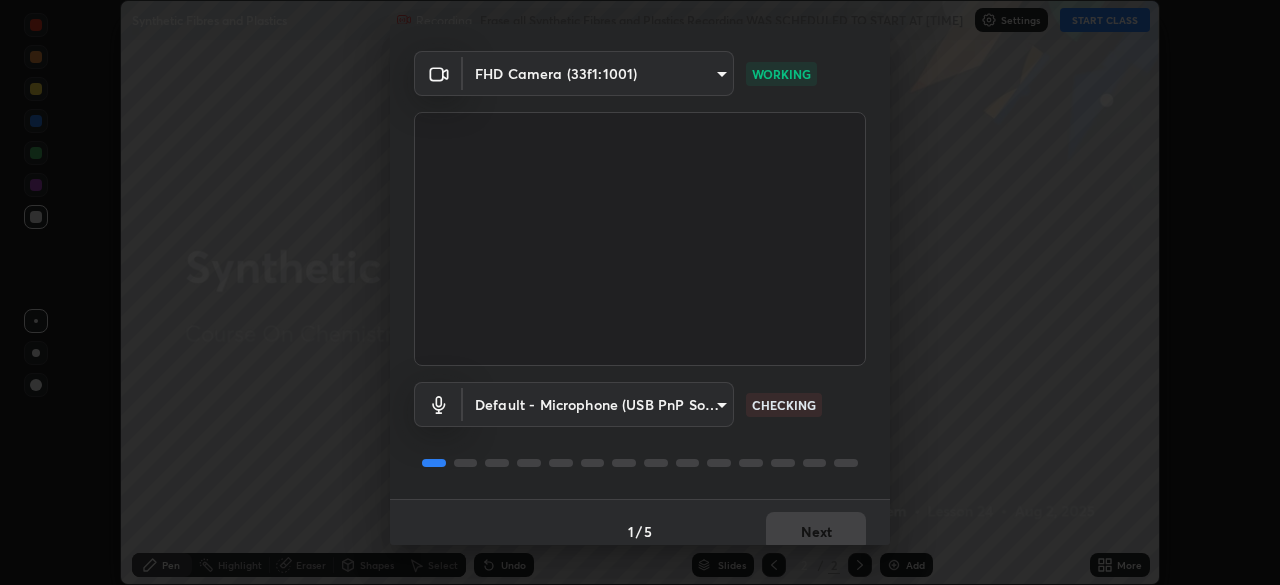 scroll, scrollTop: 71, scrollLeft: 0, axis: vertical 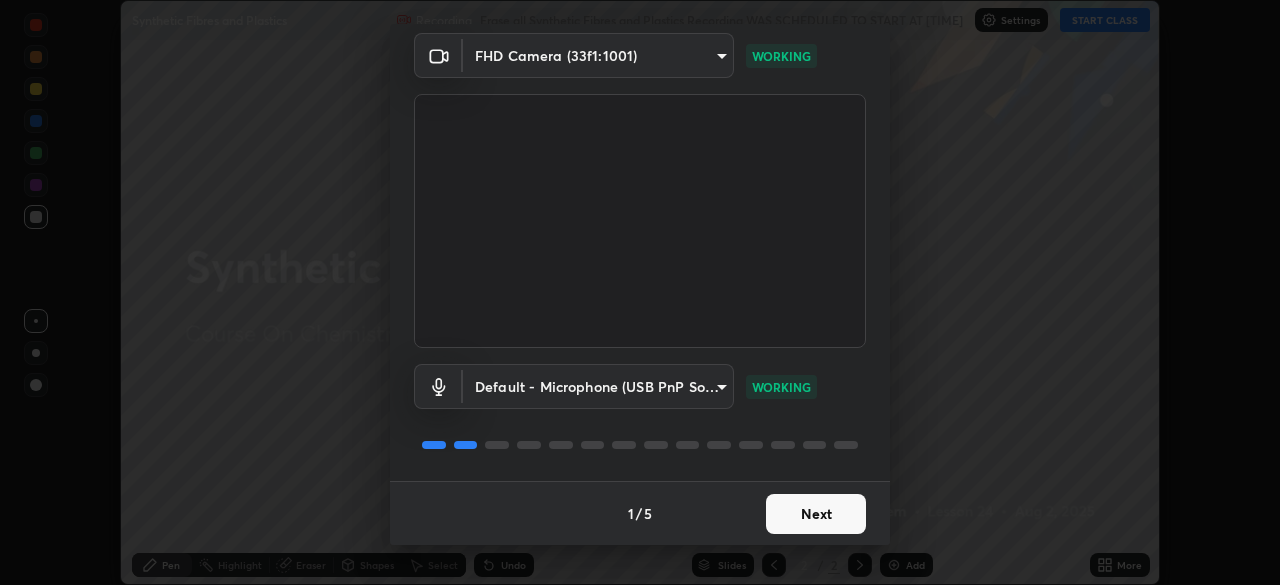 click on "Next" at bounding box center [816, 514] 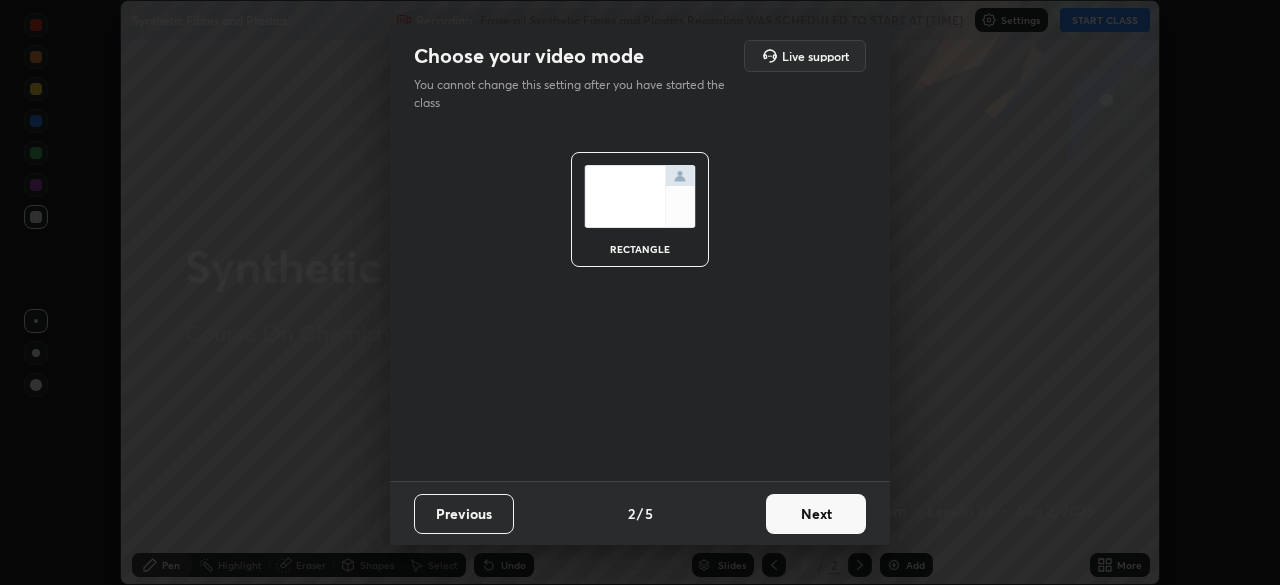 scroll, scrollTop: 0, scrollLeft: 0, axis: both 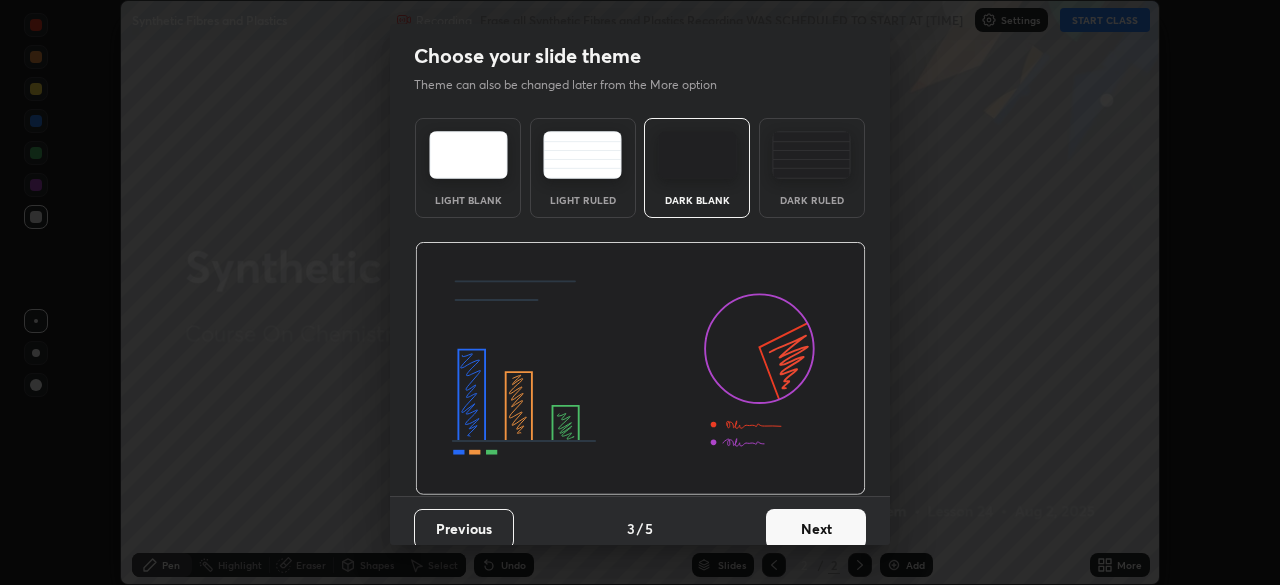click on "Next" at bounding box center [816, 529] 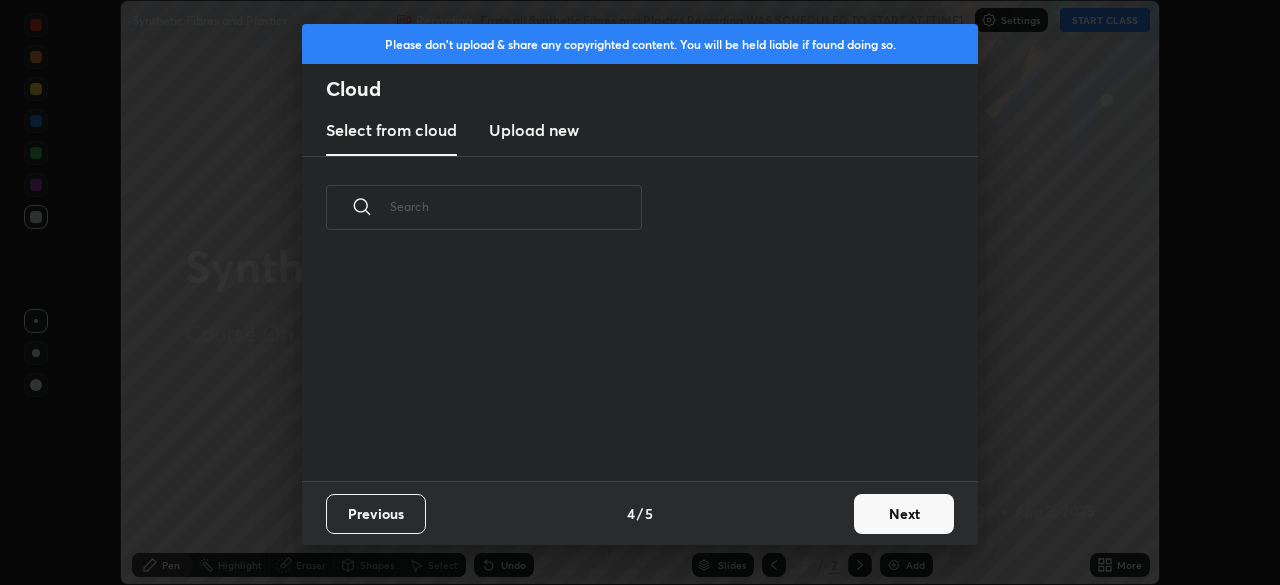 click on "Next" at bounding box center [904, 514] 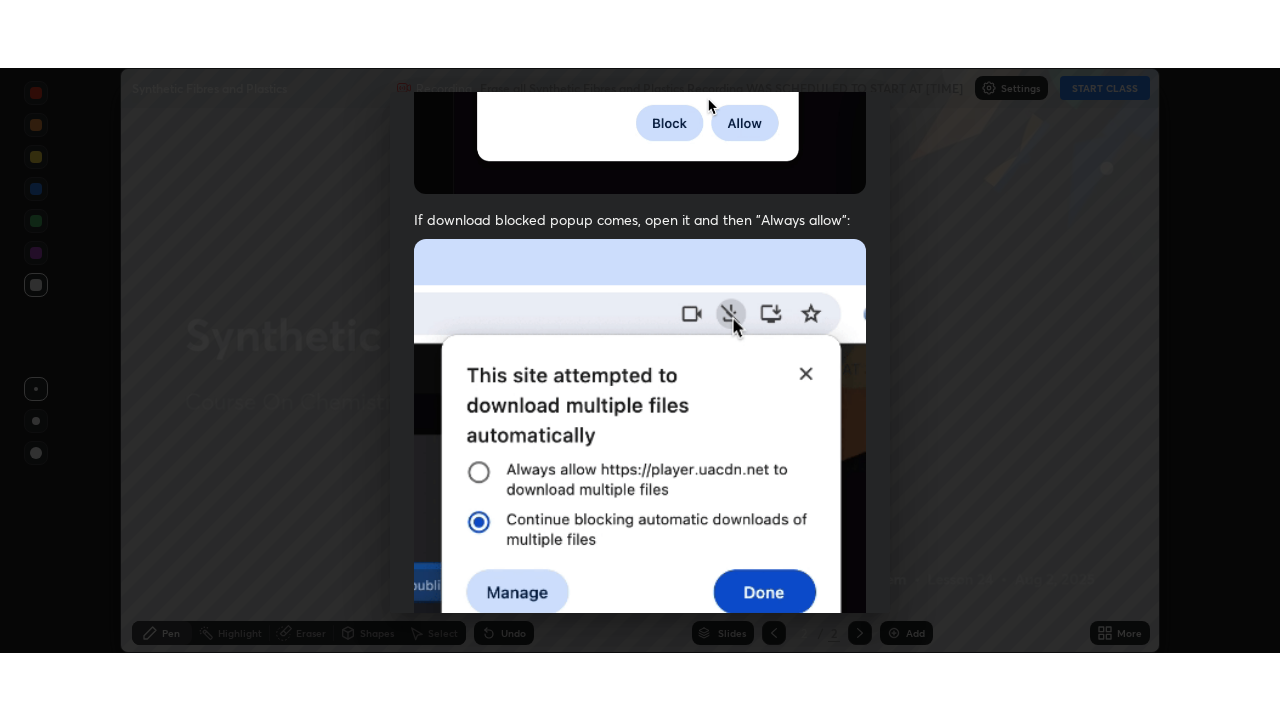 scroll, scrollTop: 479, scrollLeft: 0, axis: vertical 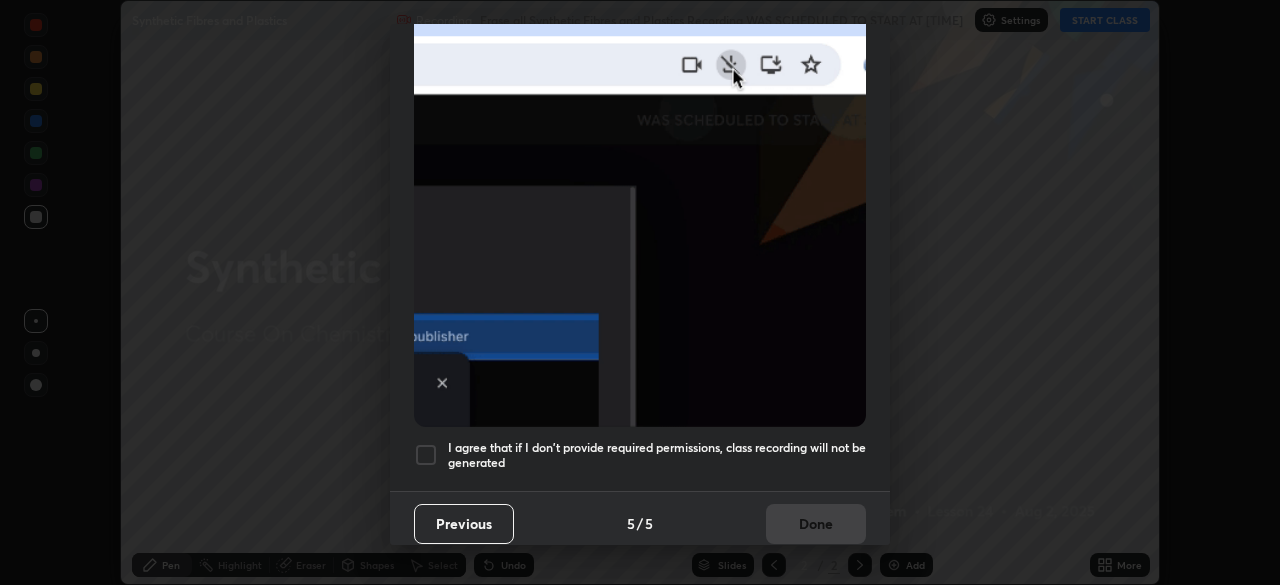 click at bounding box center (426, 455) 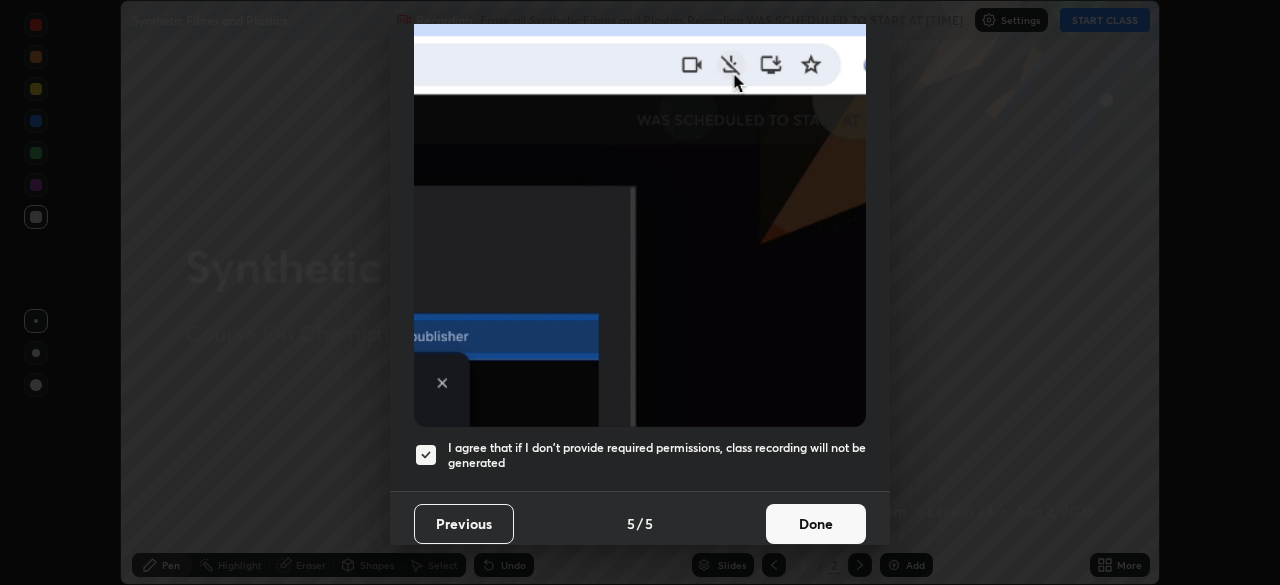 click on "Done" at bounding box center (816, 524) 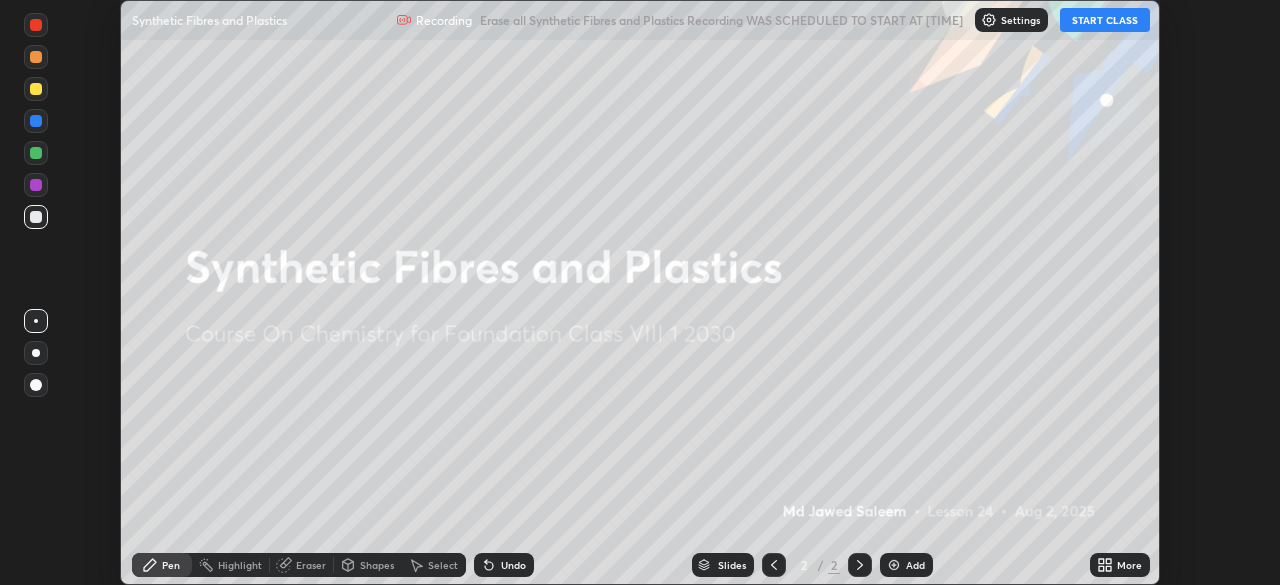 click on "START CLASS" at bounding box center [1105, 20] 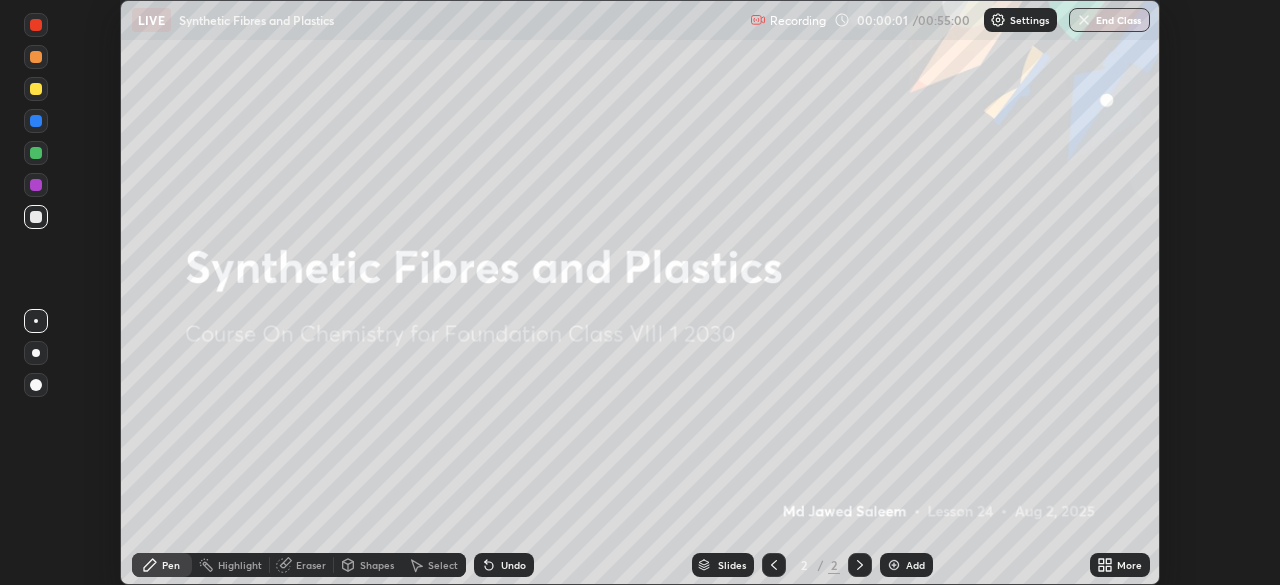 click 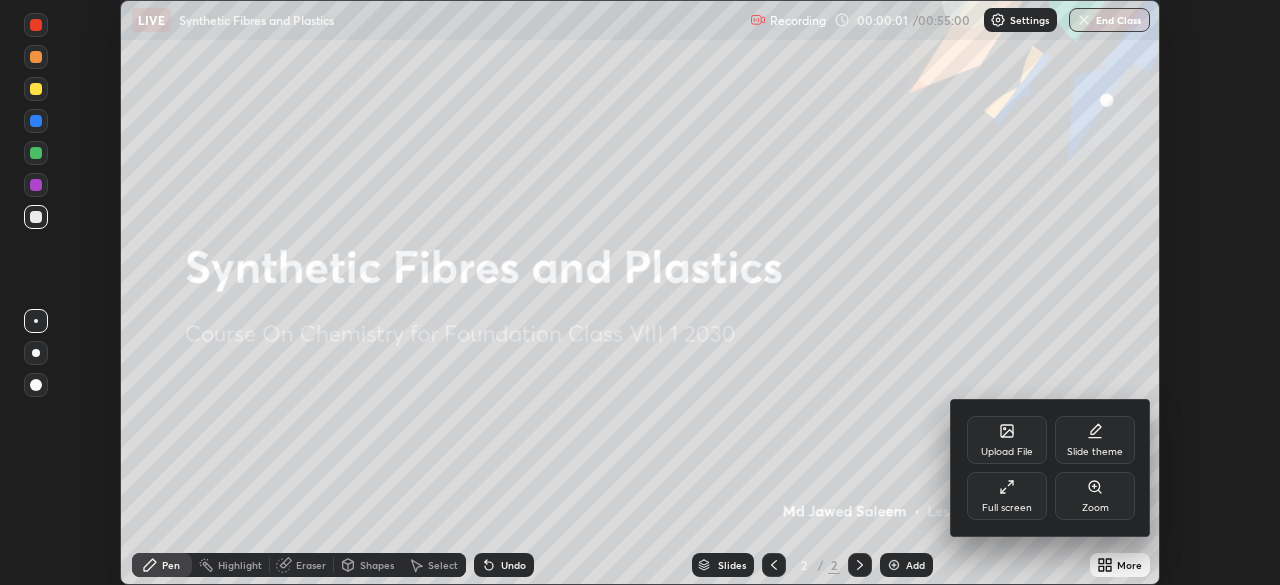 click on "Full screen" at bounding box center (1007, 496) 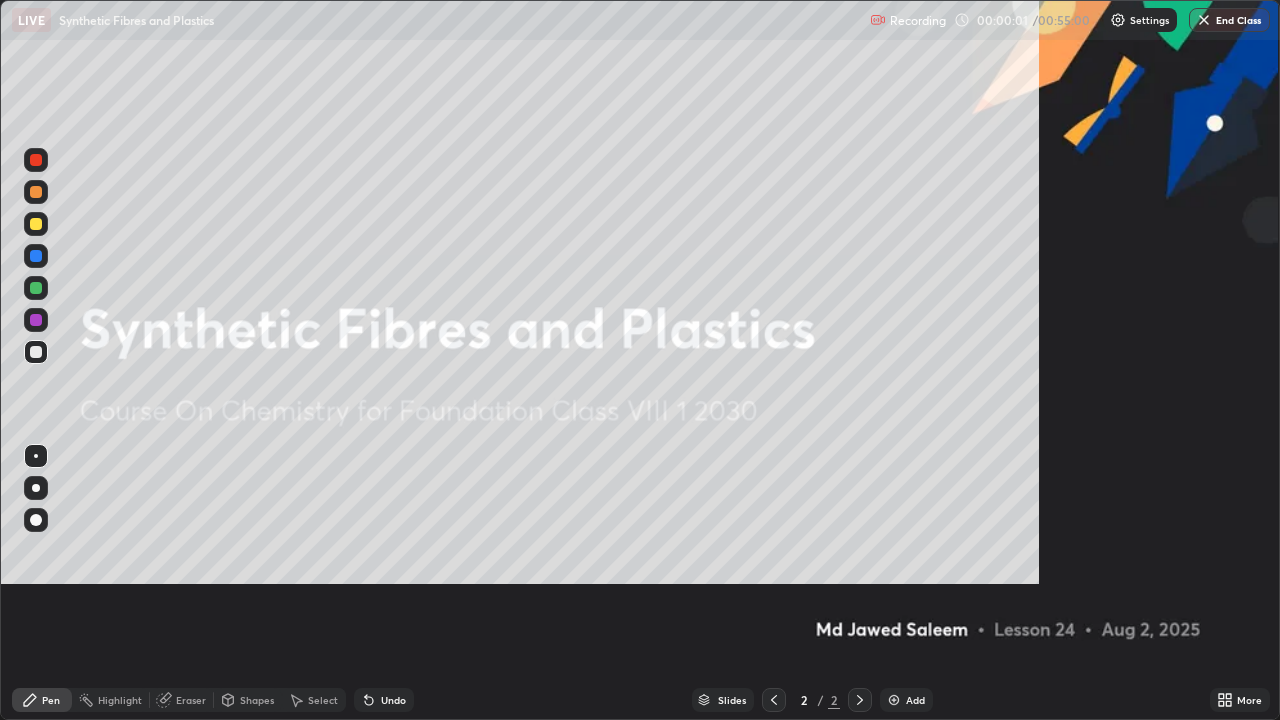 scroll, scrollTop: 99280, scrollLeft: 98720, axis: both 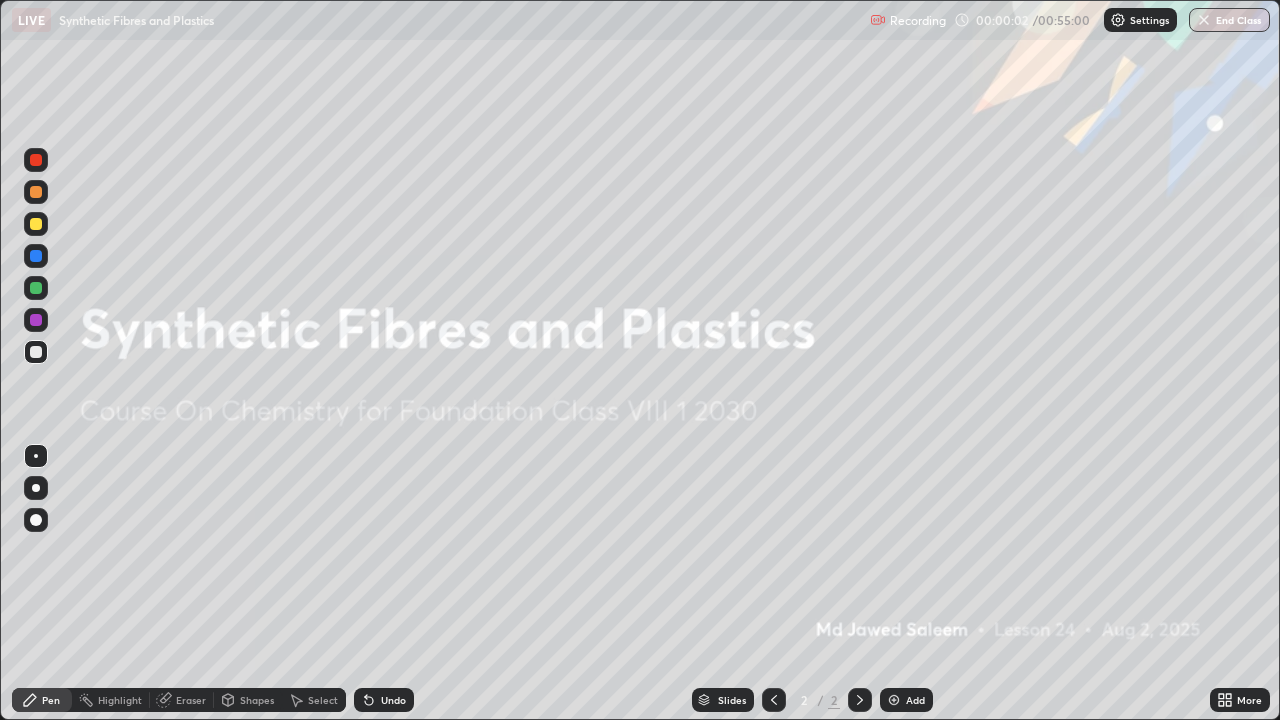 click on "Add" at bounding box center (915, 700) 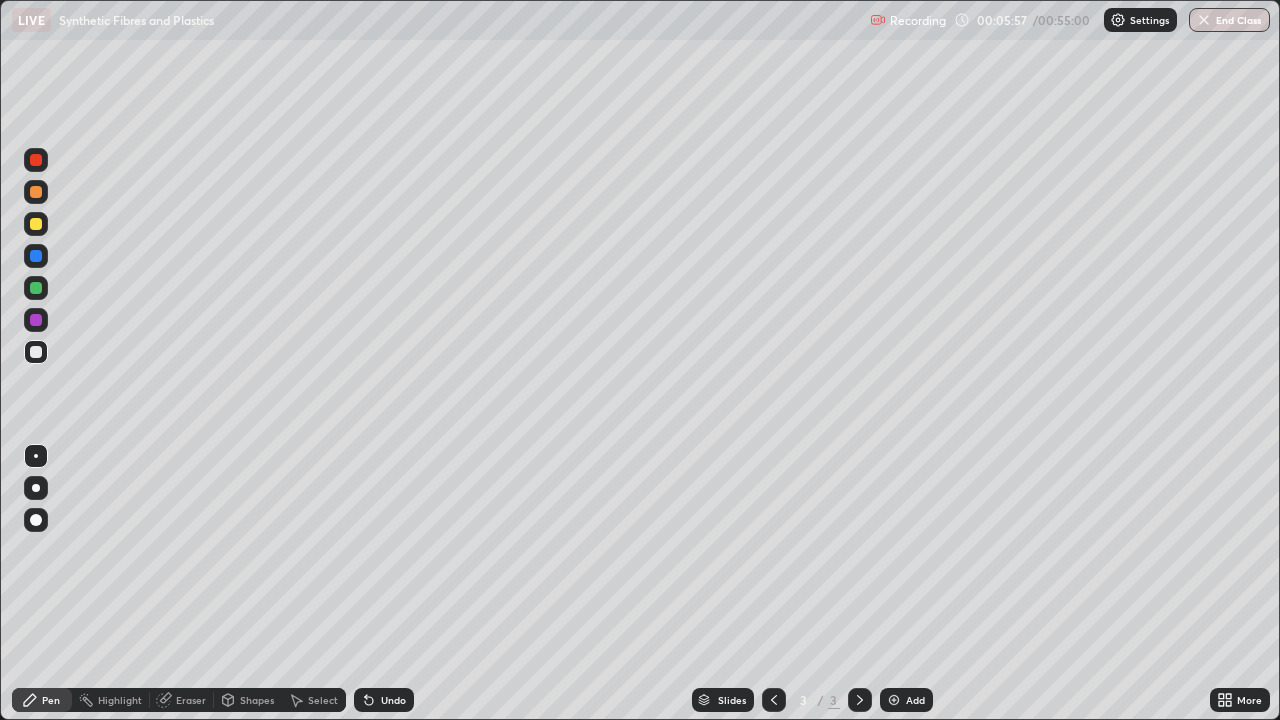 click on "Select" at bounding box center [323, 700] 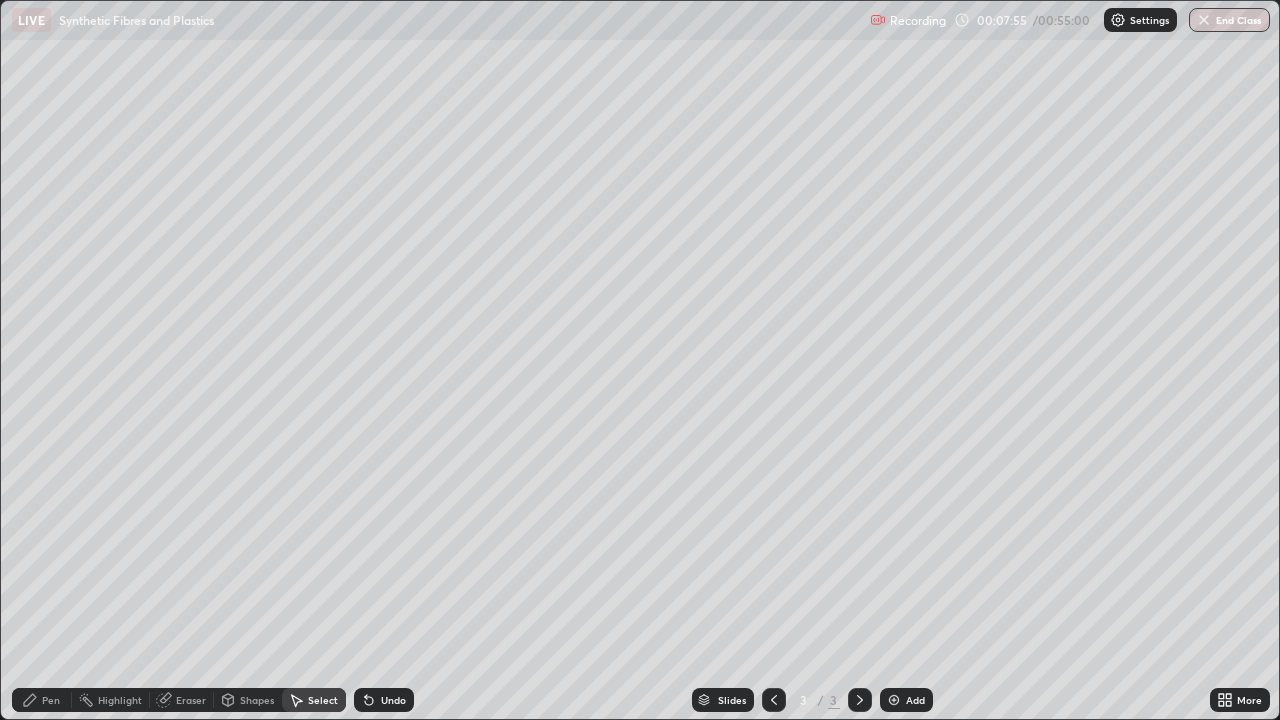click on "Pen" at bounding box center (51, 700) 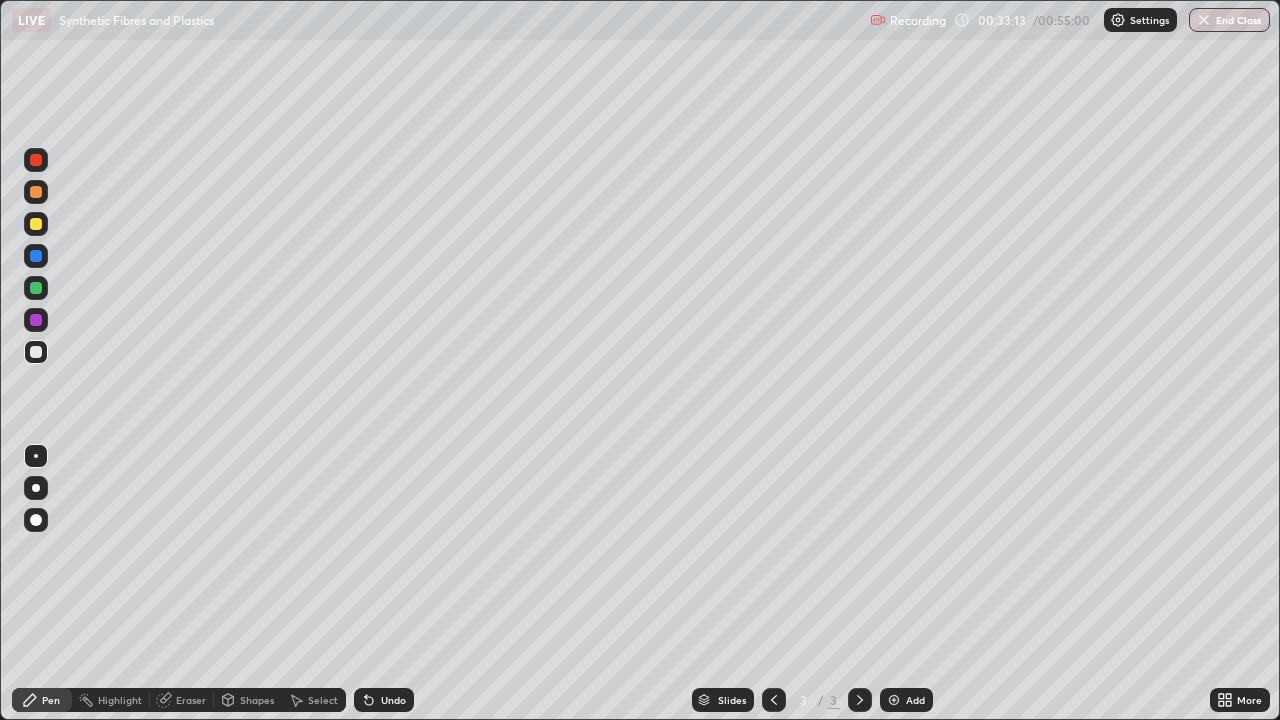 click on "Select" at bounding box center (323, 700) 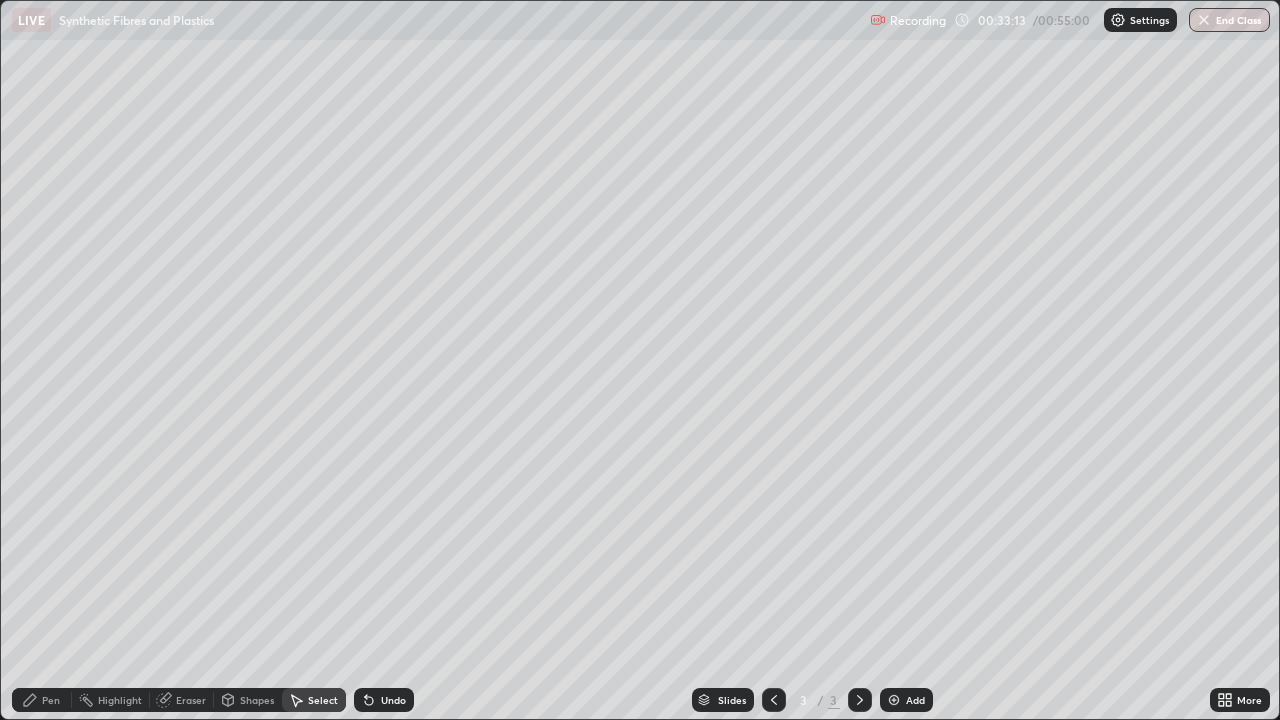 click 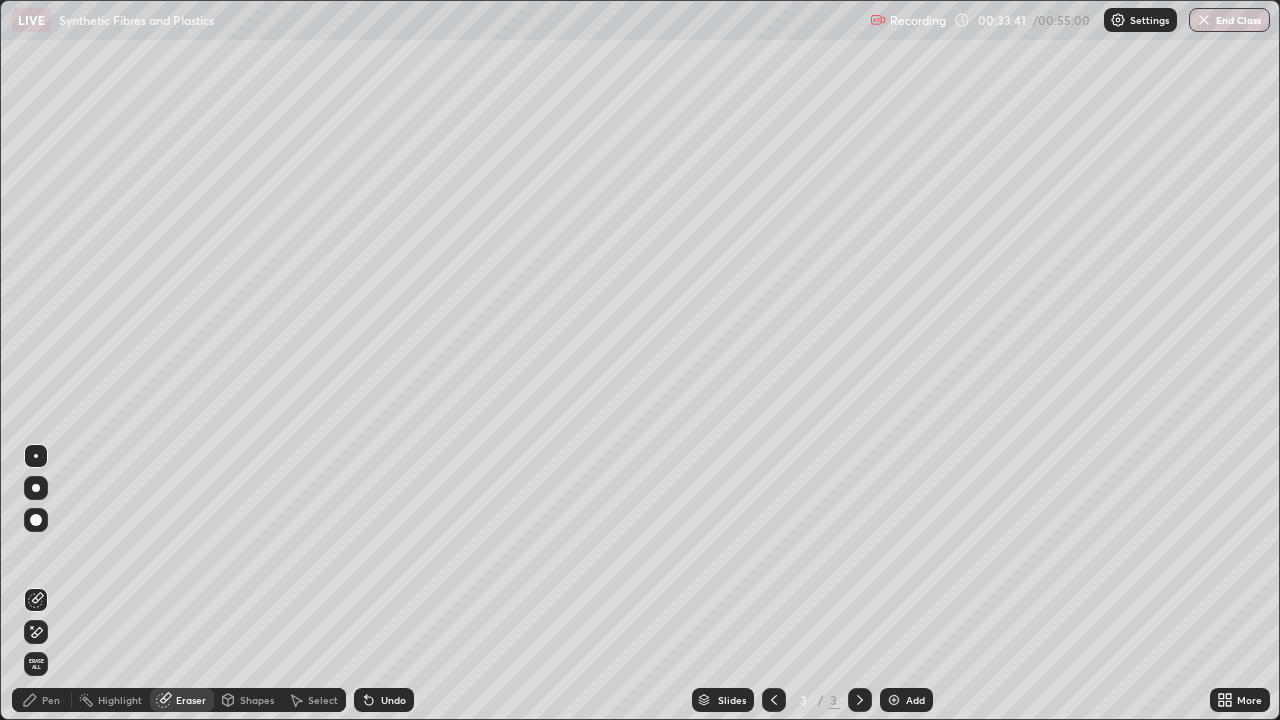 click on "Slides" at bounding box center [723, 700] 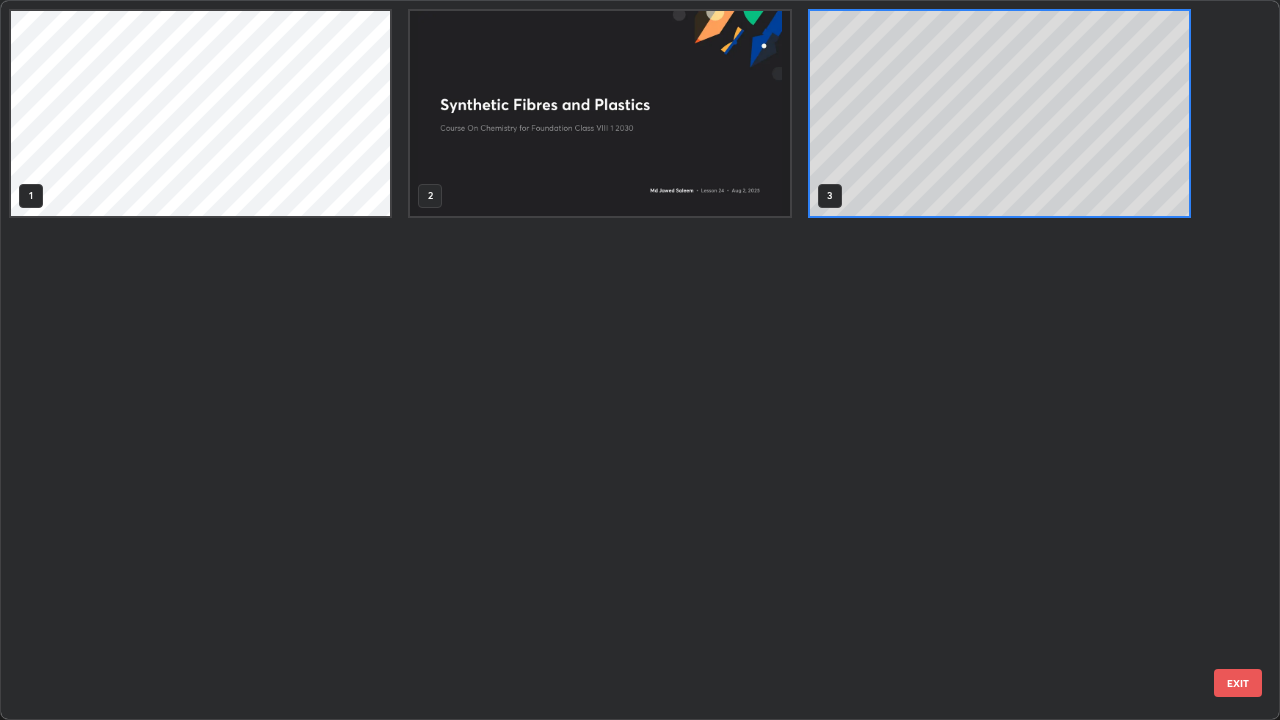 scroll, scrollTop: 7, scrollLeft: 11, axis: both 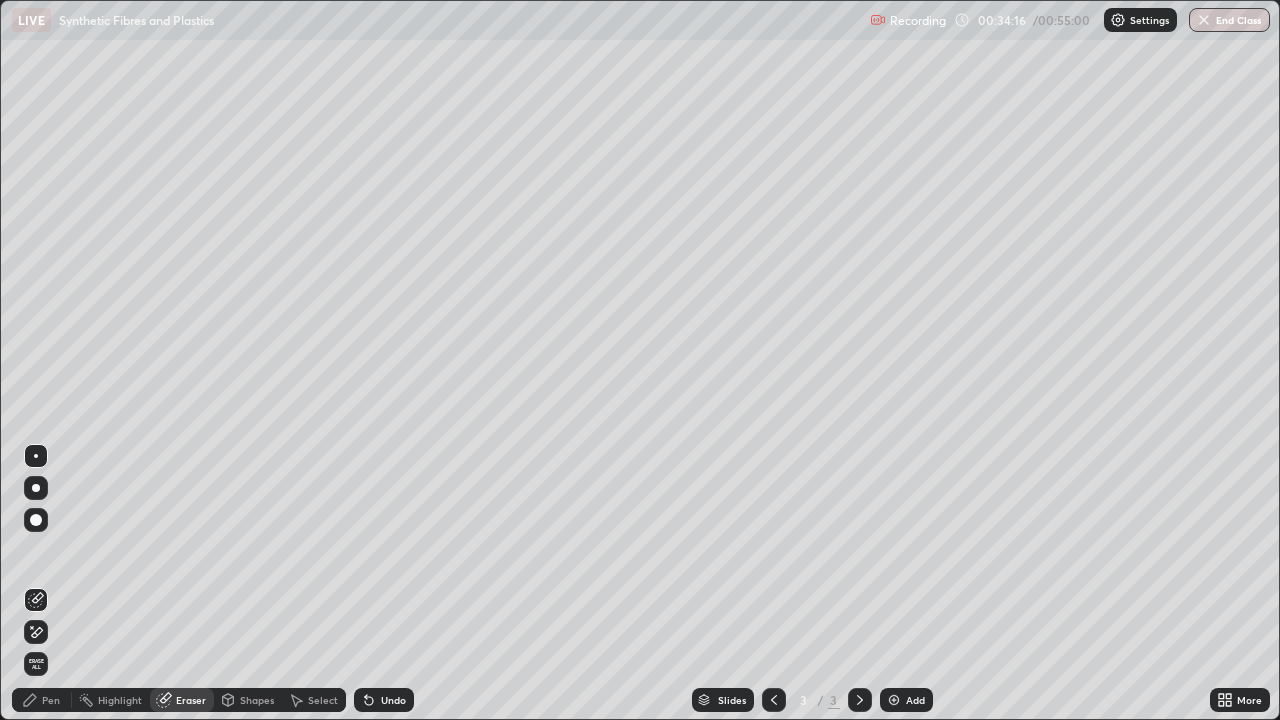 click on "Highlight" at bounding box center (111, 700) 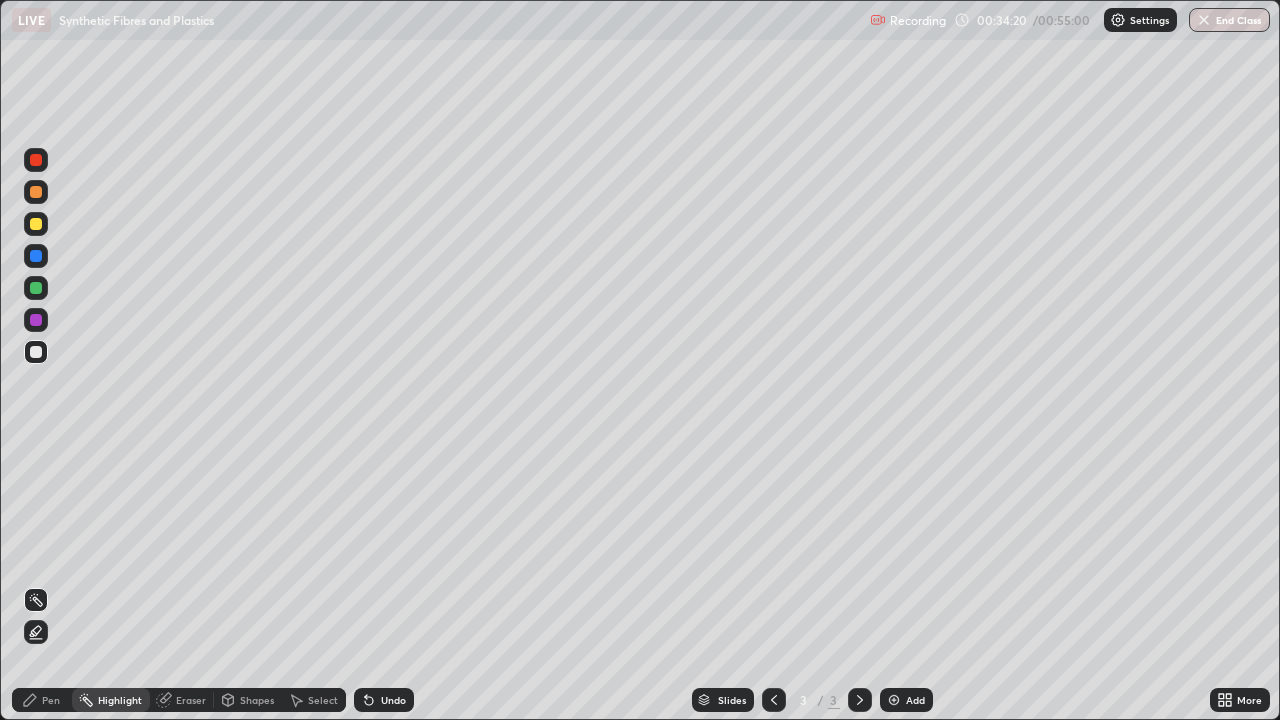 click at bounding box center [36, 288] 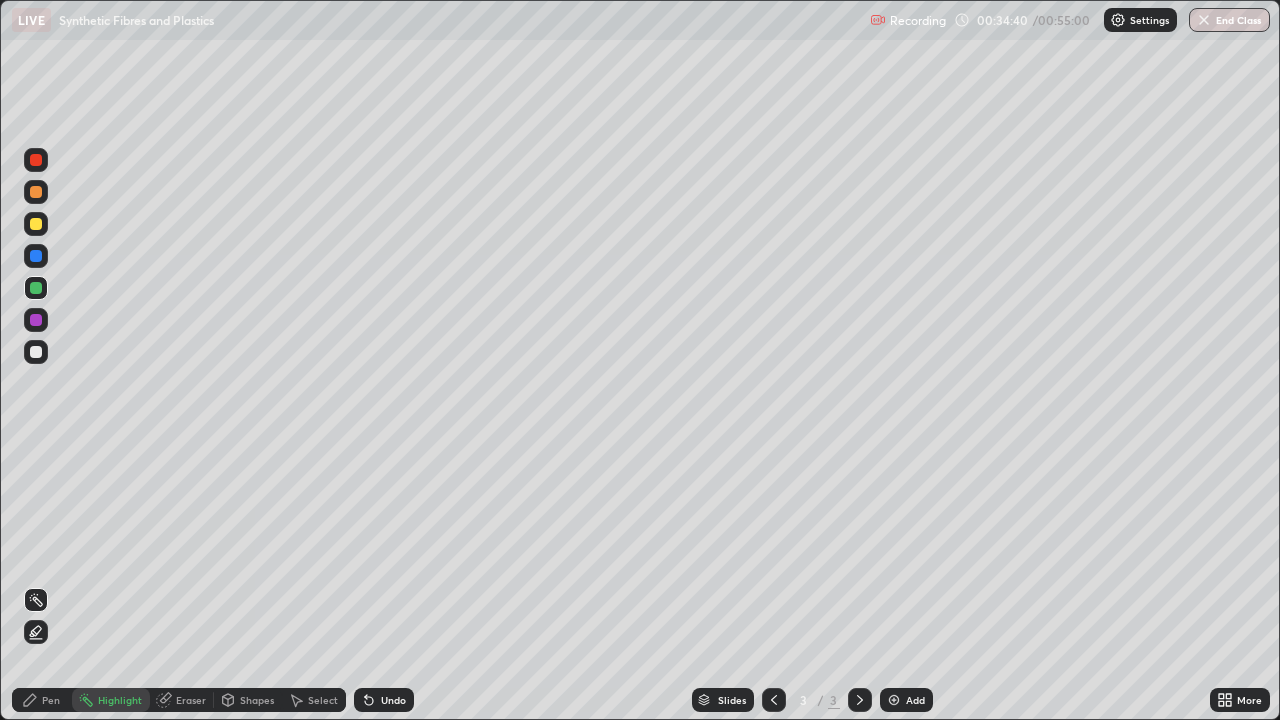 click on "Shapes" at bounding box center (248, 700) 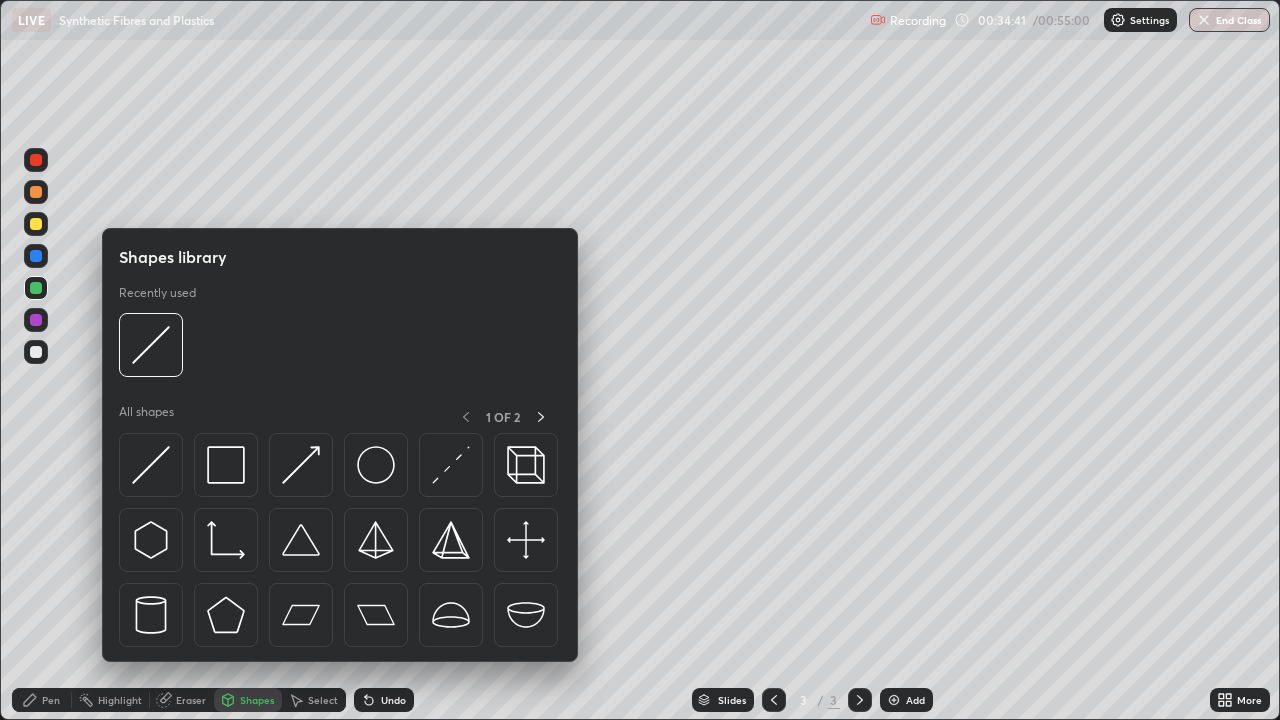 click at bounding box center (376, 465) 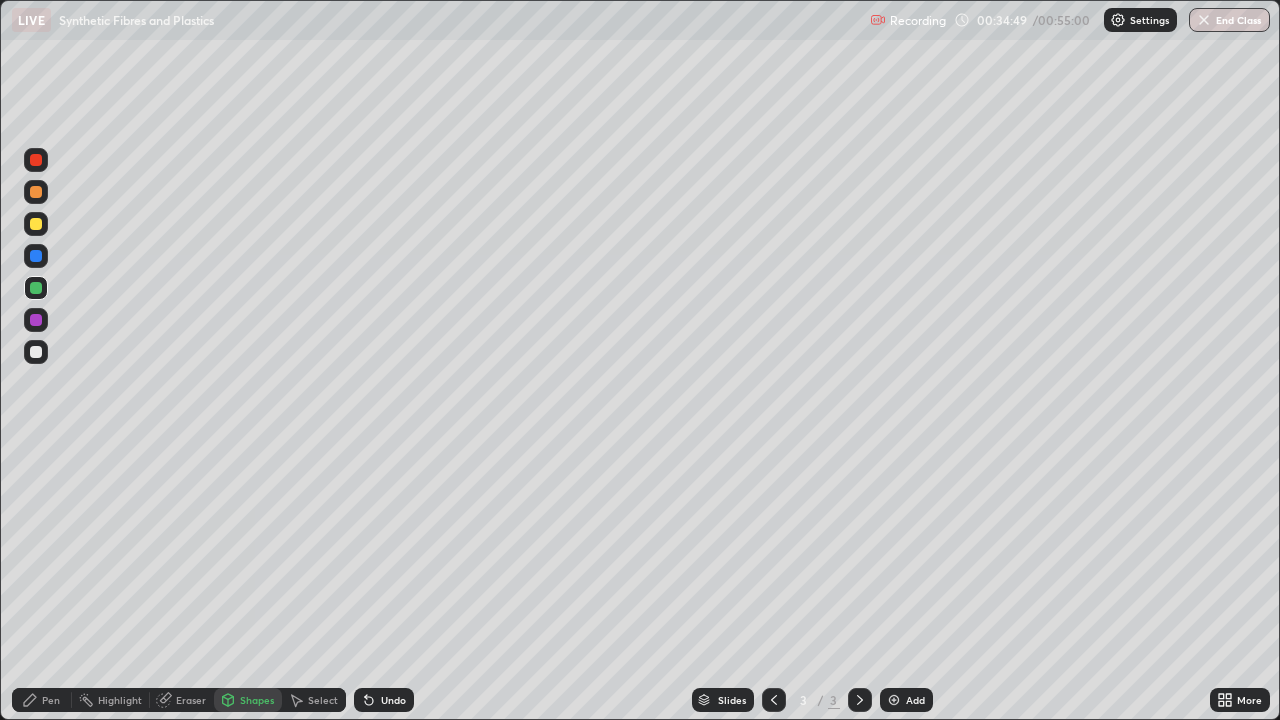click on "Shapes" at bounding box center (257, 700) 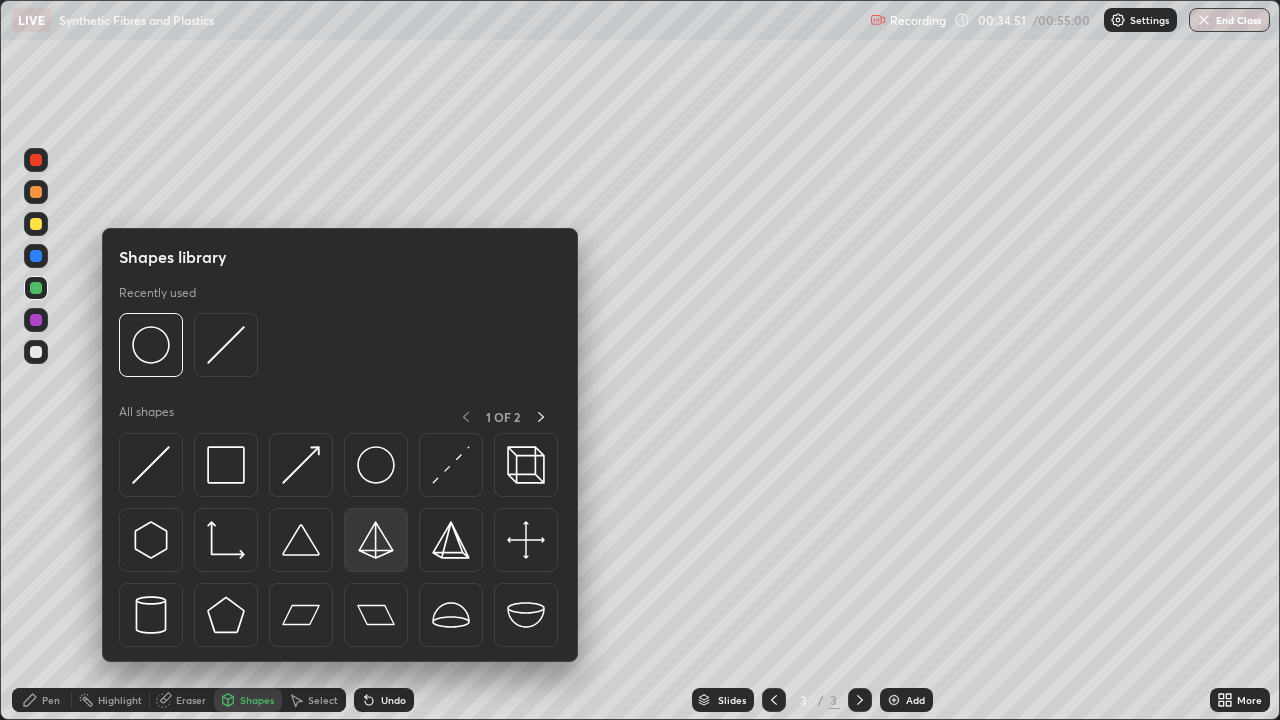 click at bounding box center (376, 540) 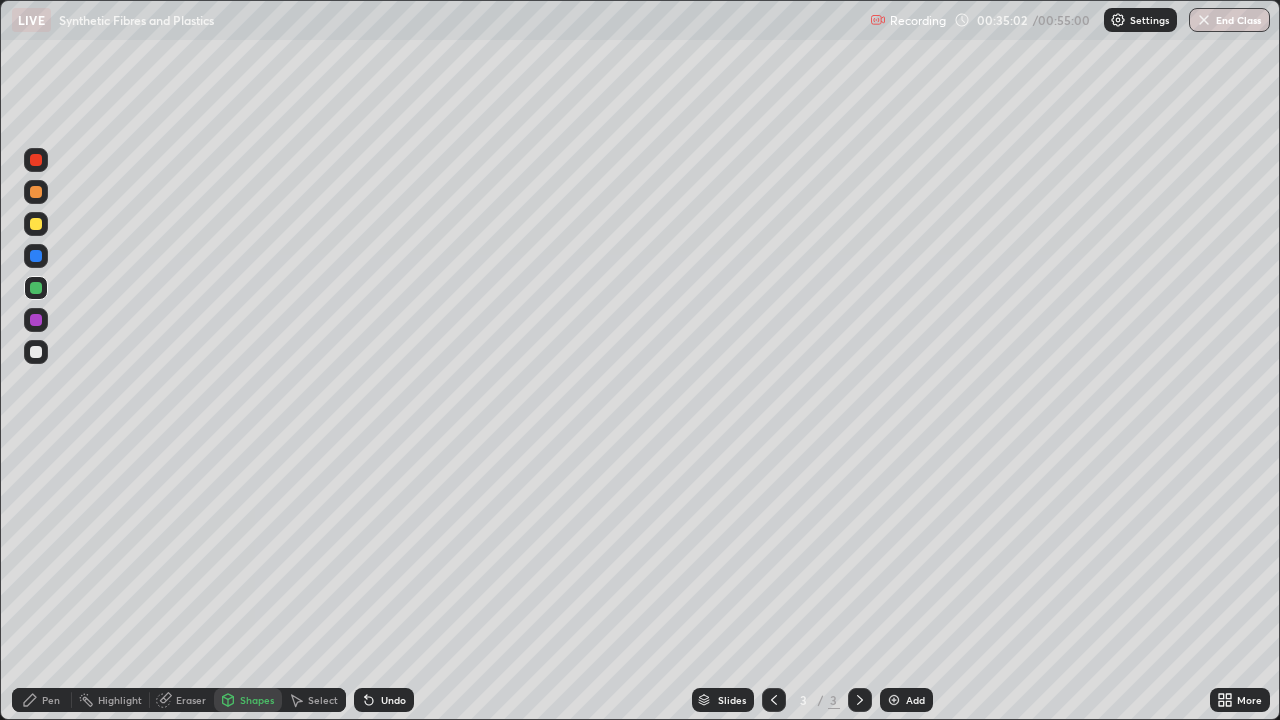 click on "Shapes" at bounding box center (257, 700) 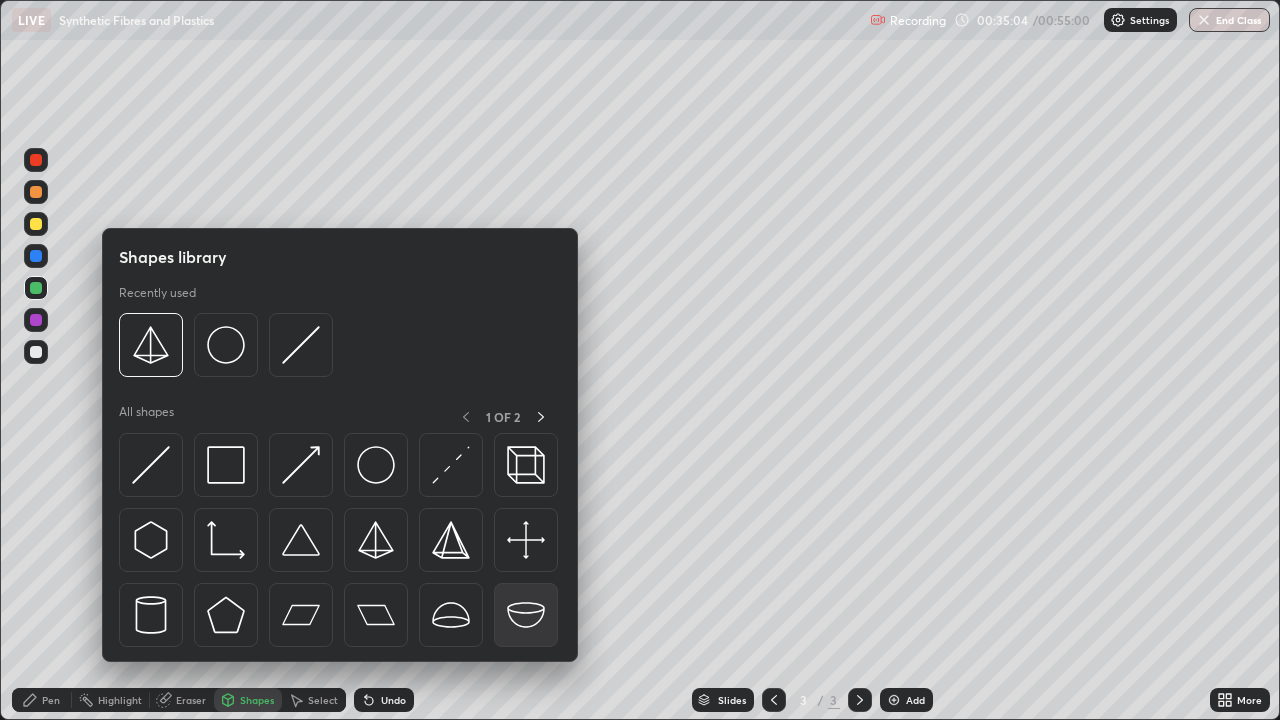 click at bounding box center [526, 615] 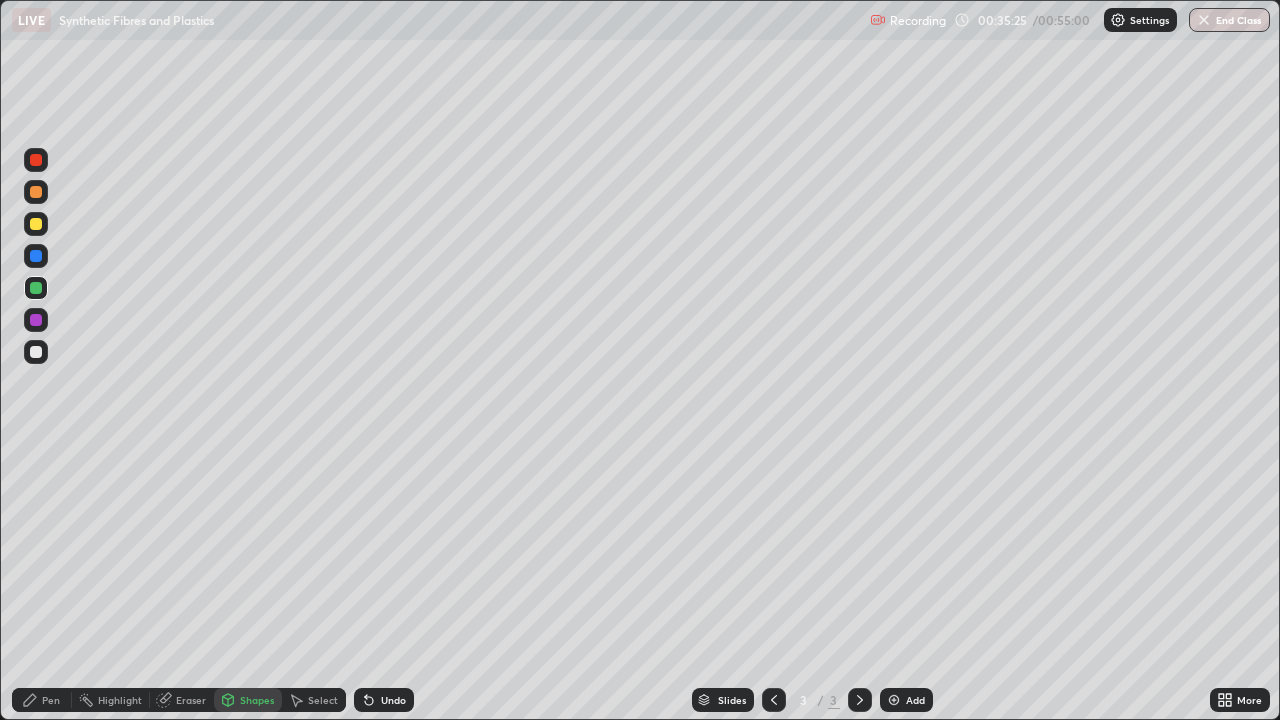 click on "Shapes" at bounding box center (257, 700) 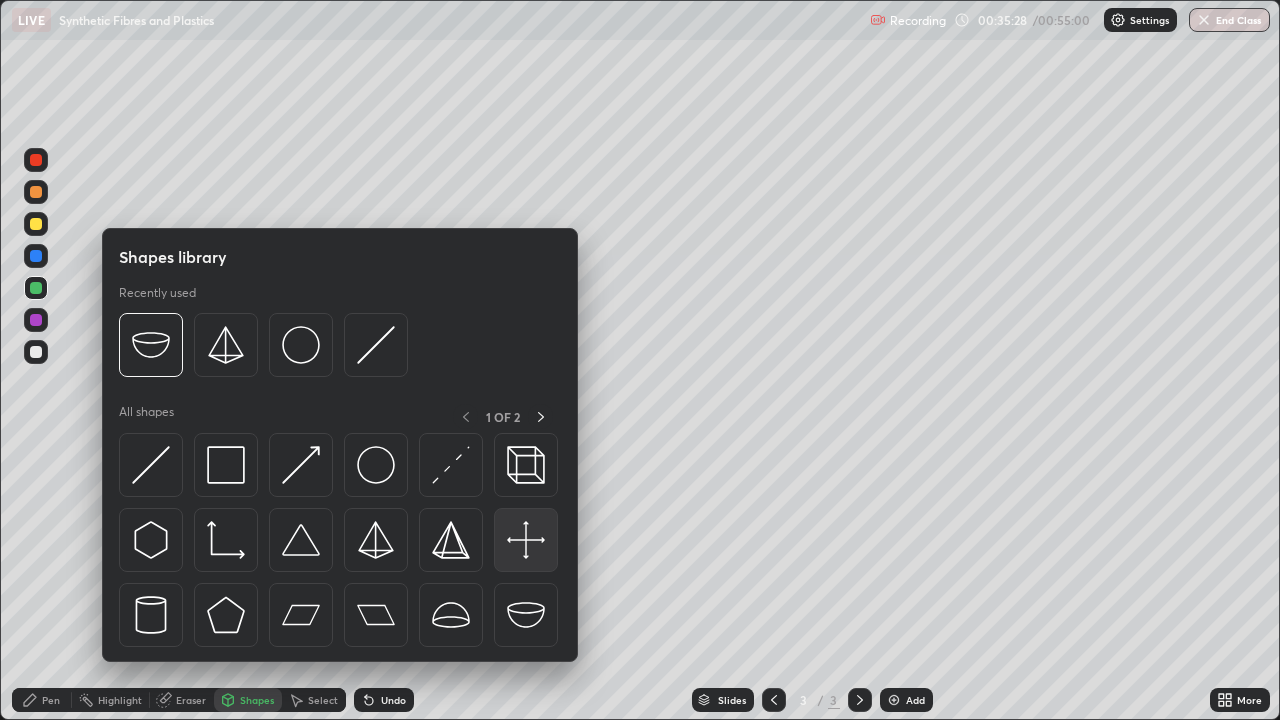 click at bounding box center (526, 540) 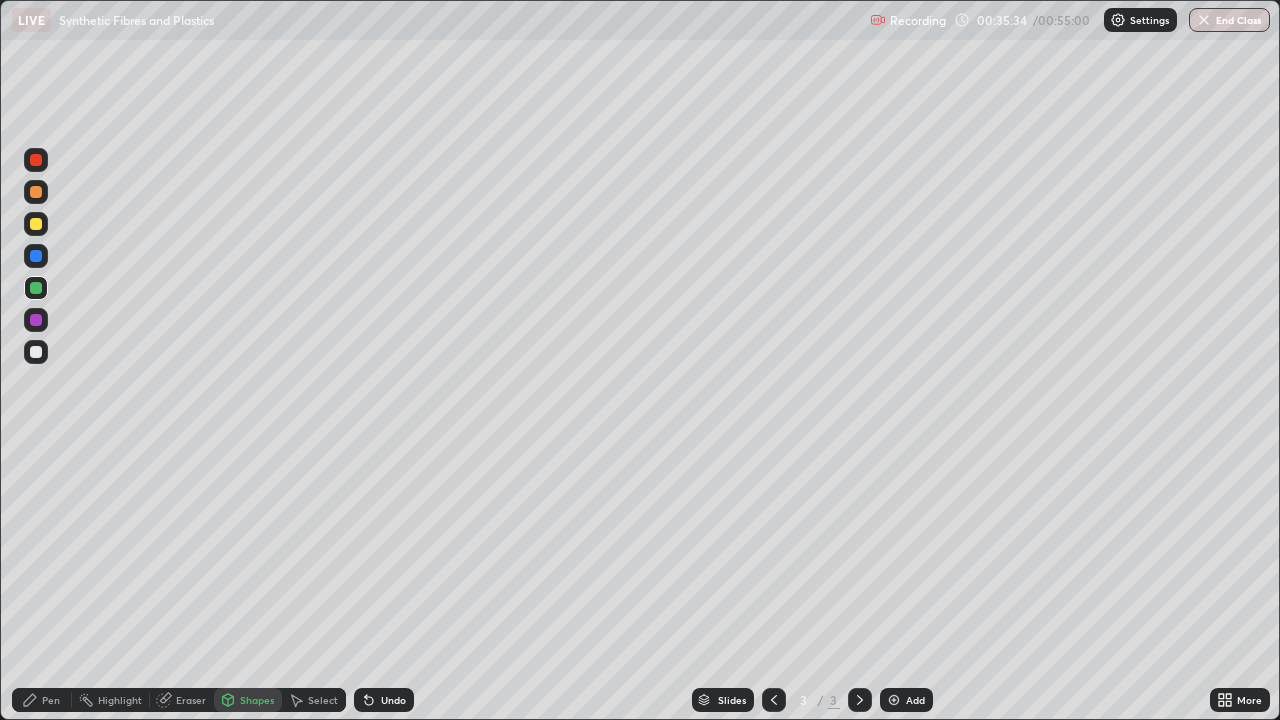 click on "Shapes" at bounding box center (257, 700) 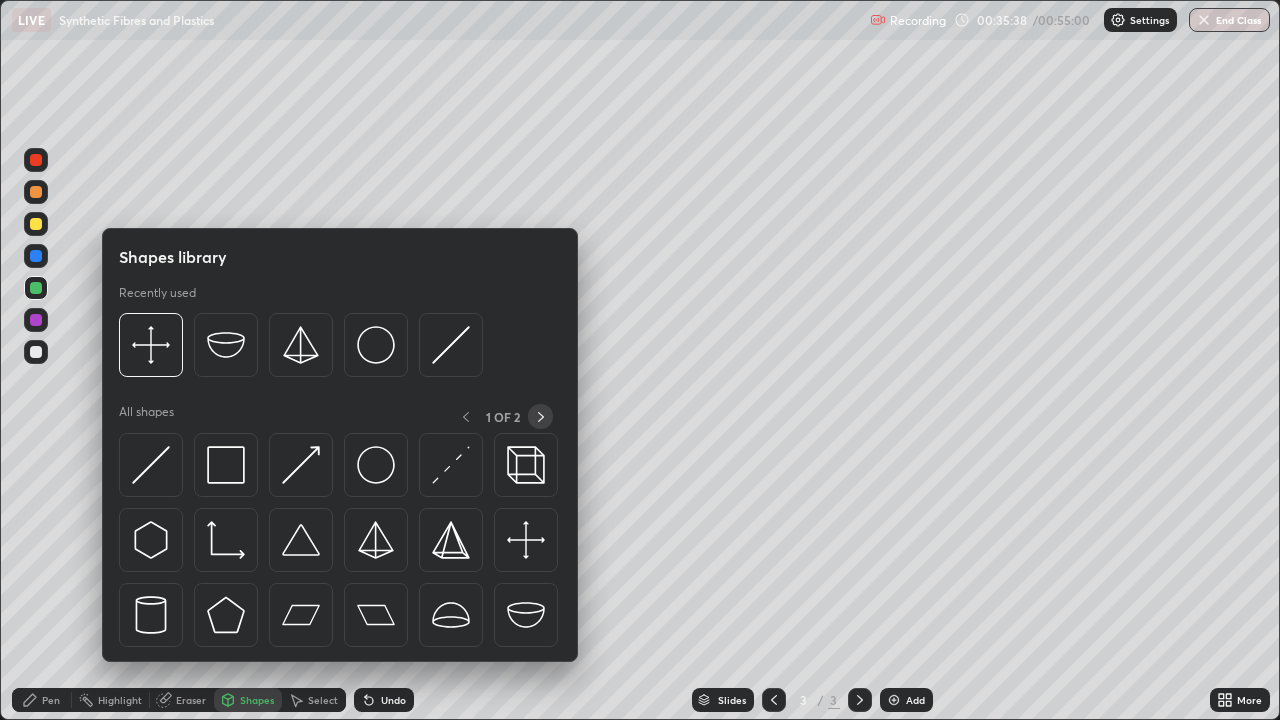 click 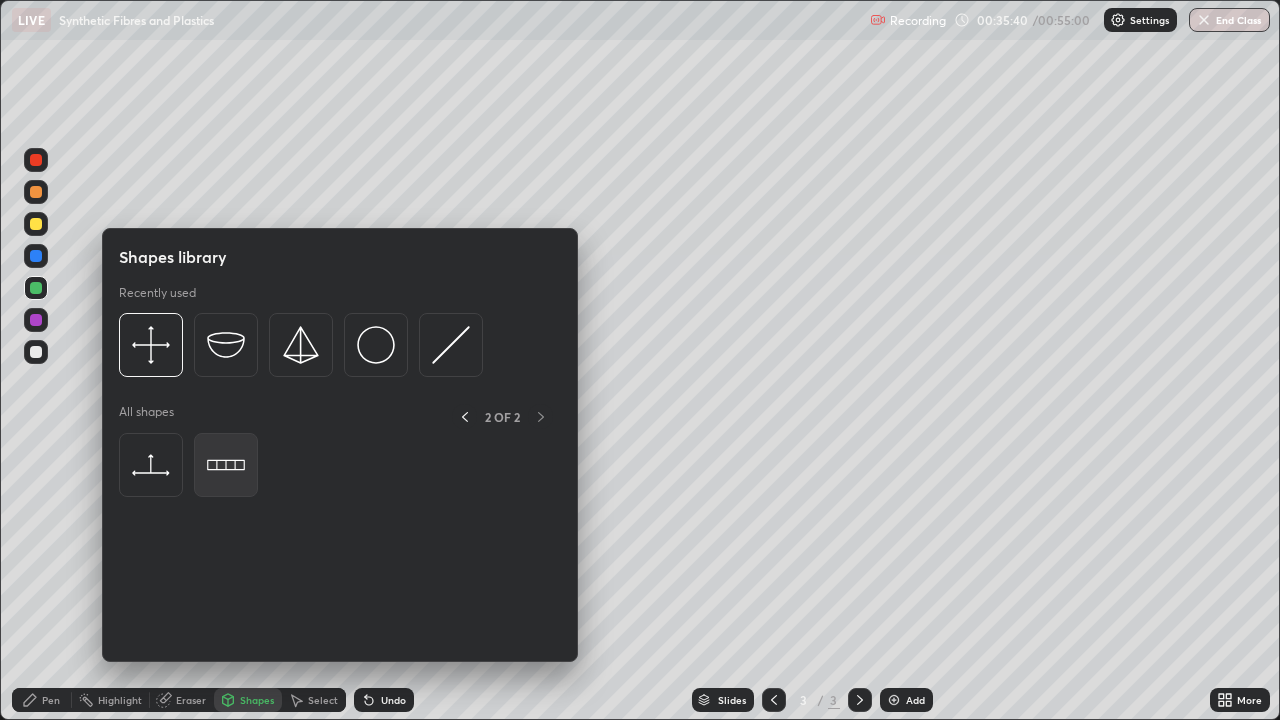 click at bounding box center (226, 465) 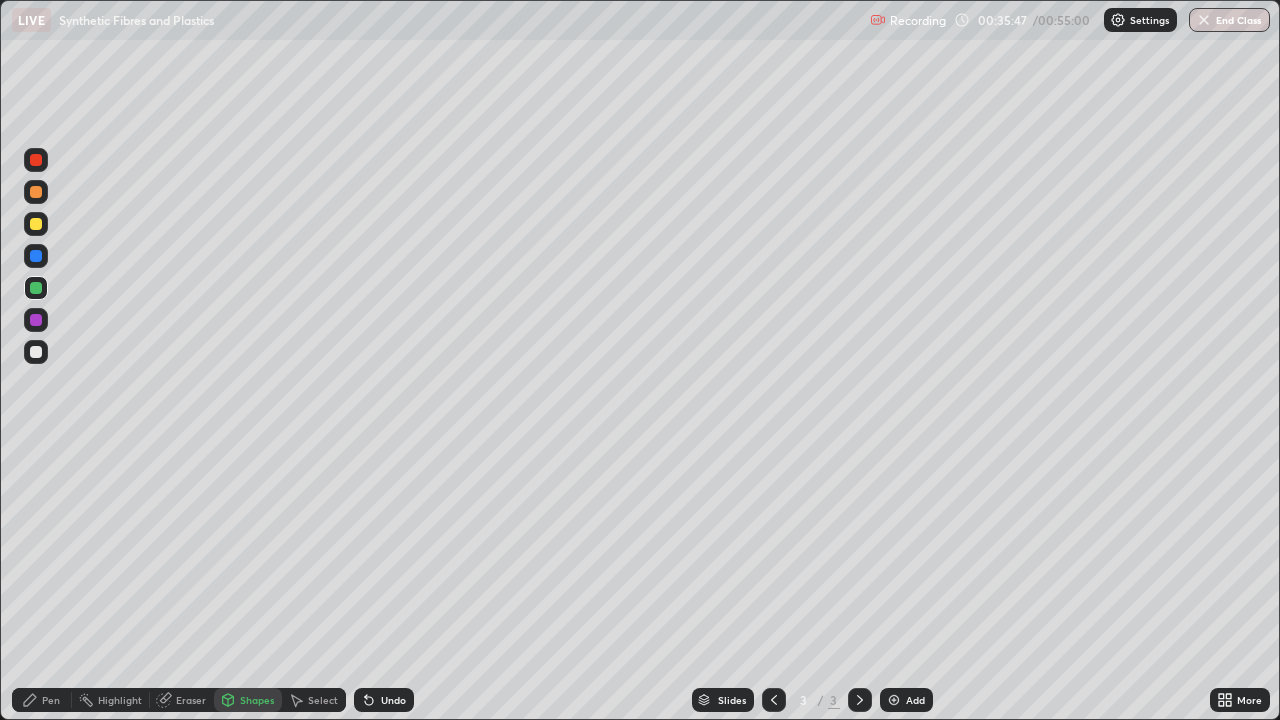 click on "Shapes" at bounding box center (257, 700) 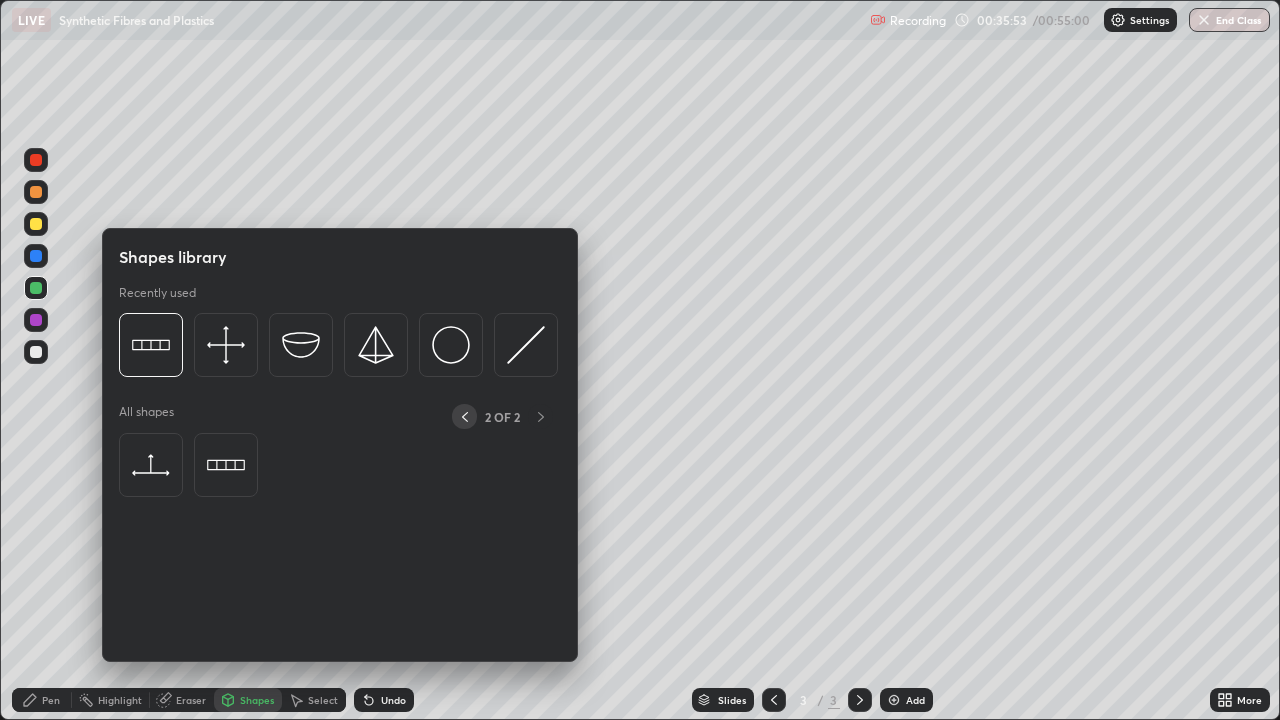 click 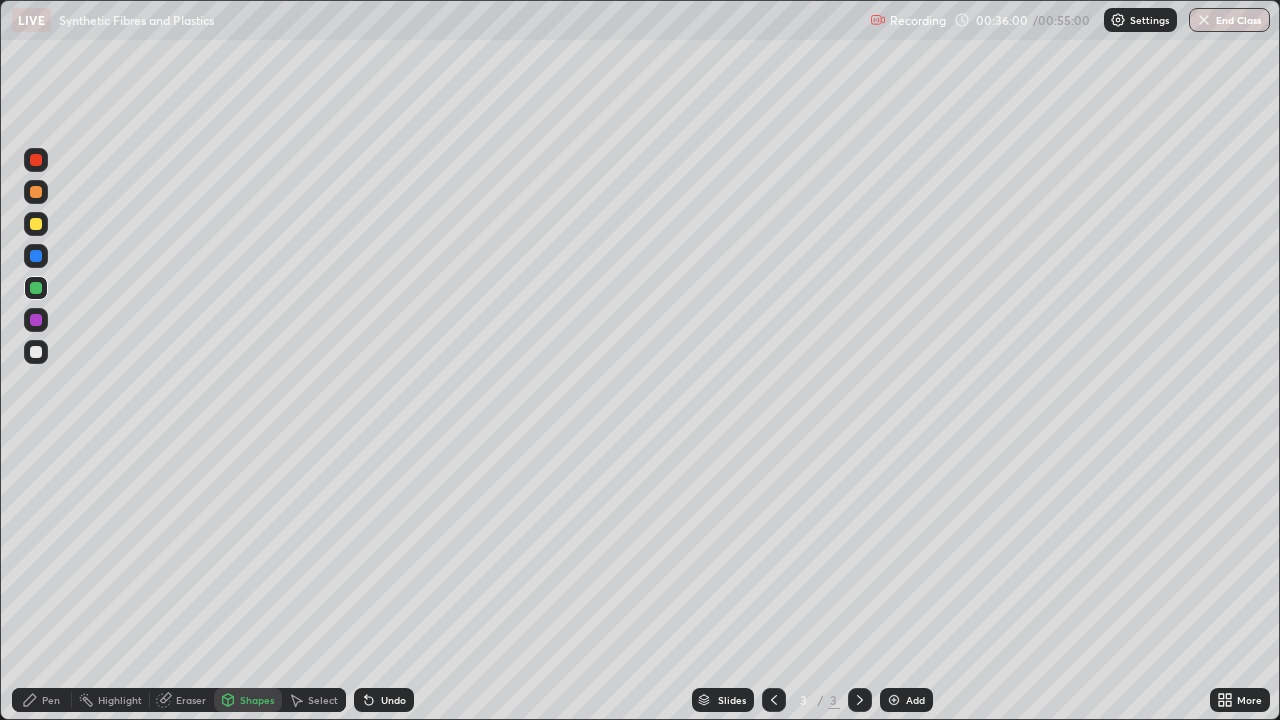 click on "Shapes" at bounding box center [257, 700] 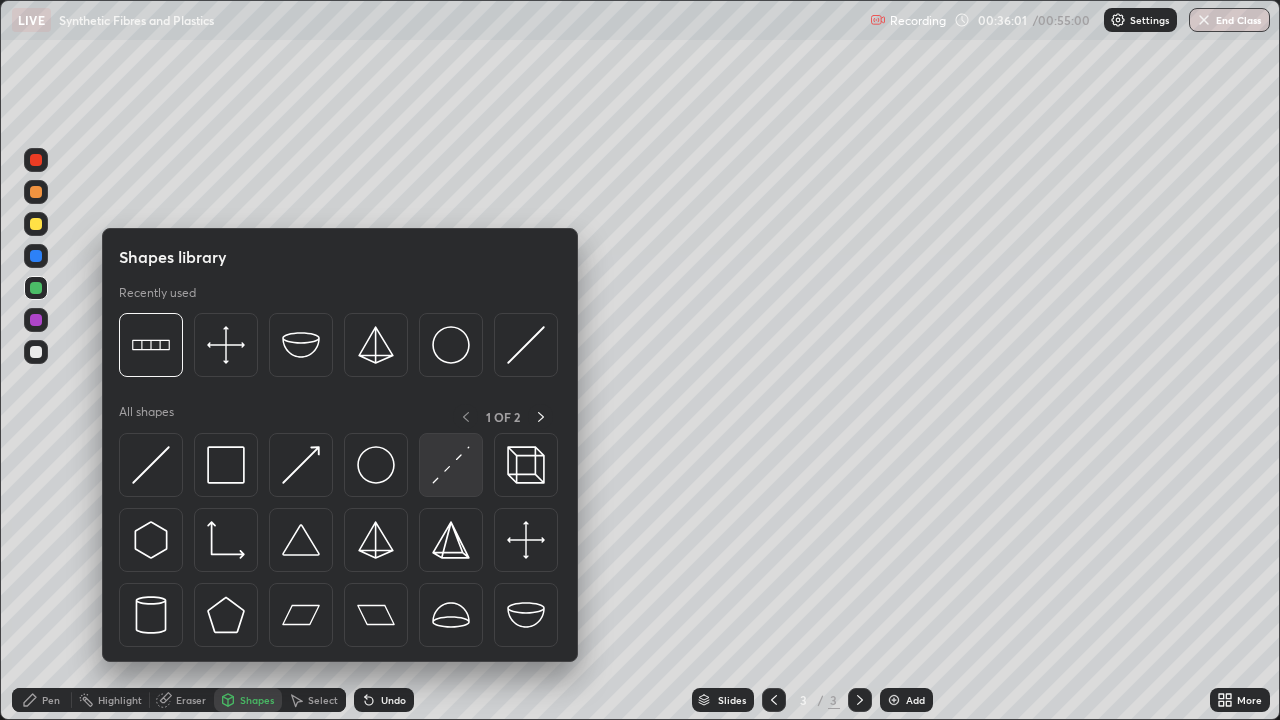 click at bounding box center (451, 465) 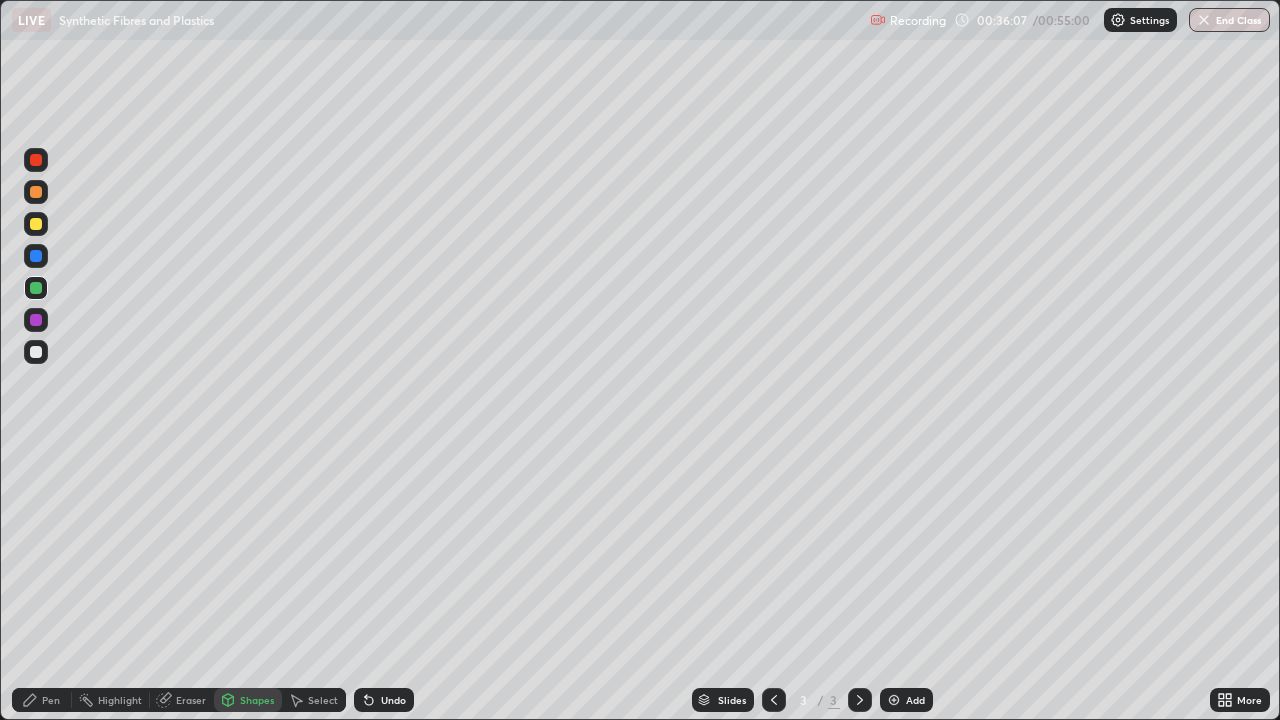 click on "Add" at bounding box center [906, 700] 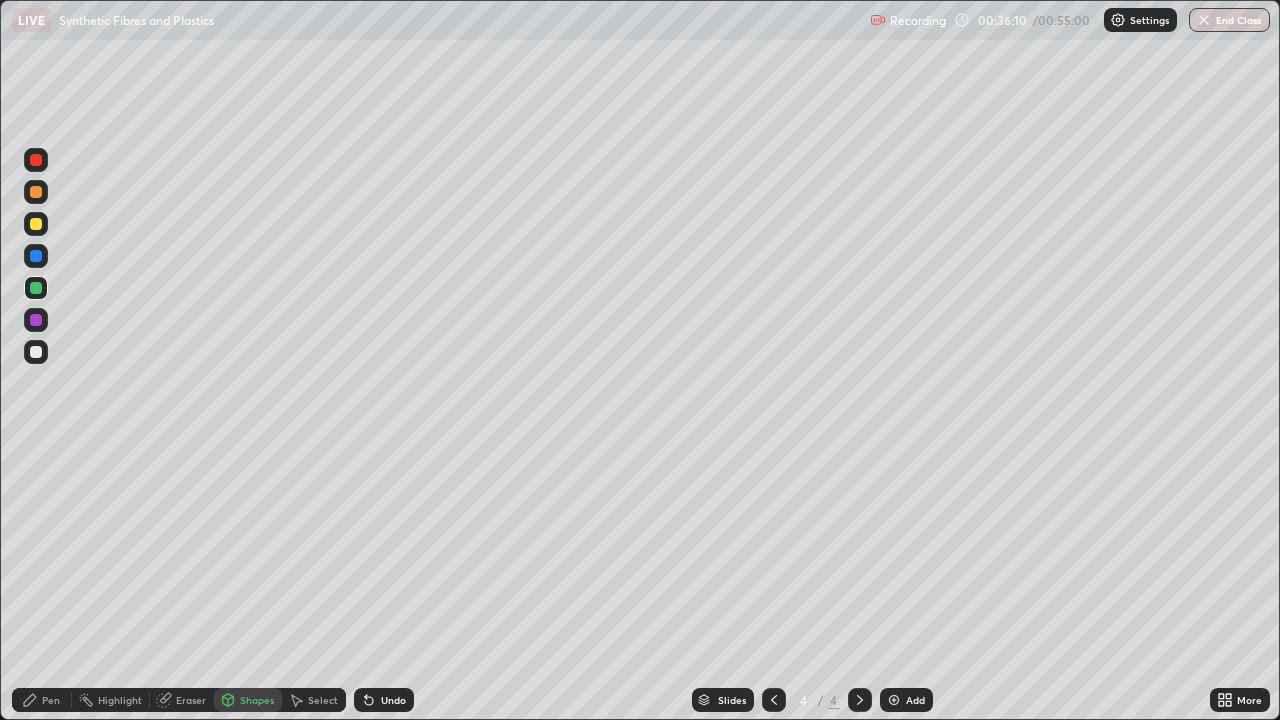 click on "Shapes" at bounding box center (257, 700) 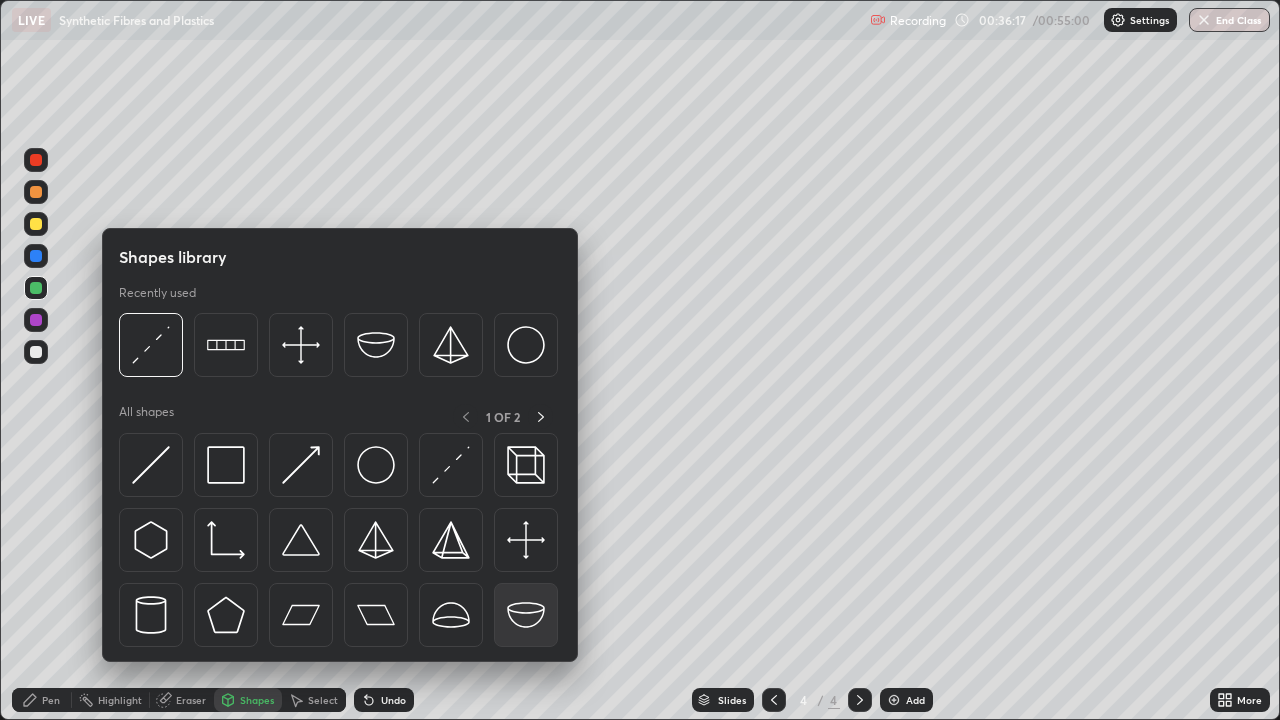 click at bounding box center [526, 615] 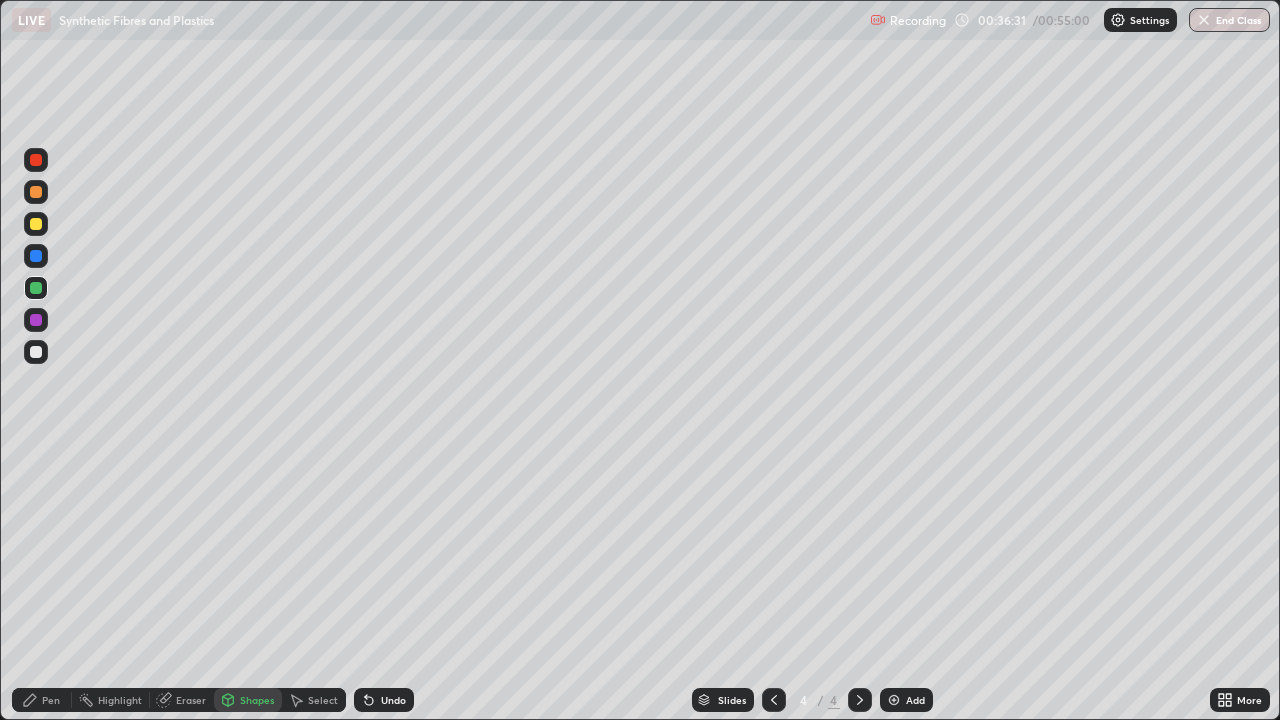 click on "Shapes" at bounding box center (257, 700) 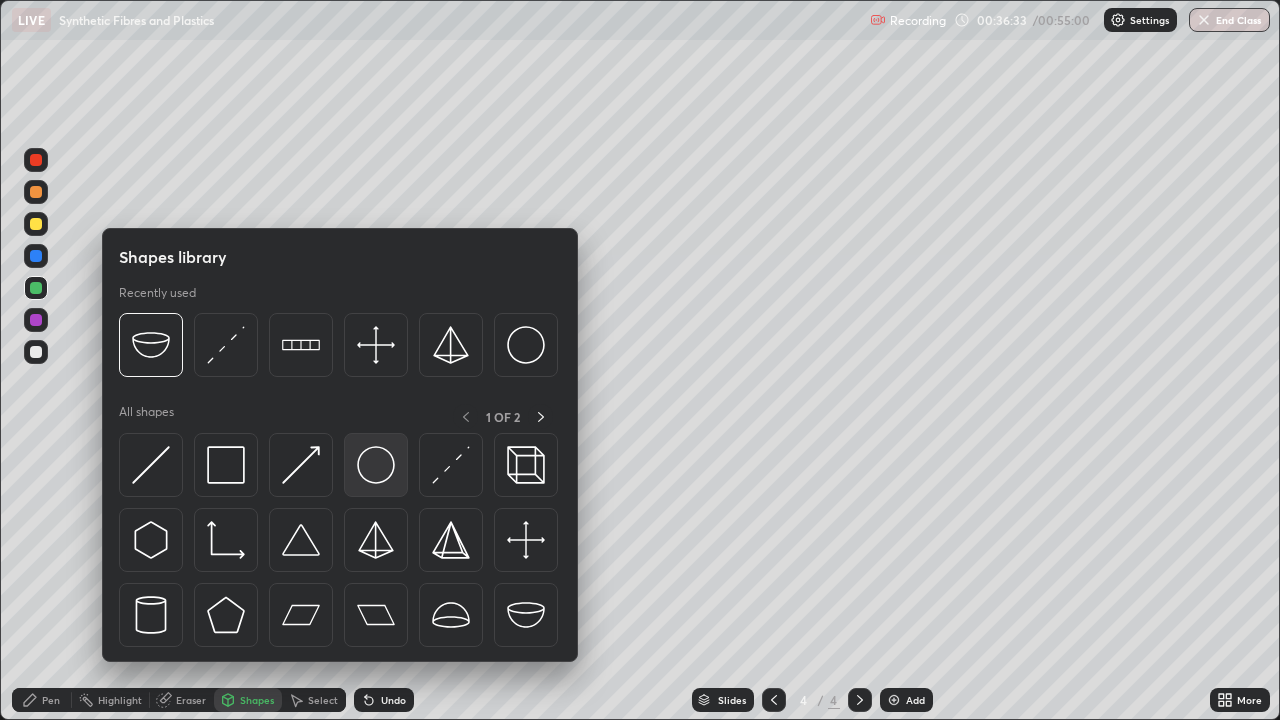 click at bounding box center [376, 465] 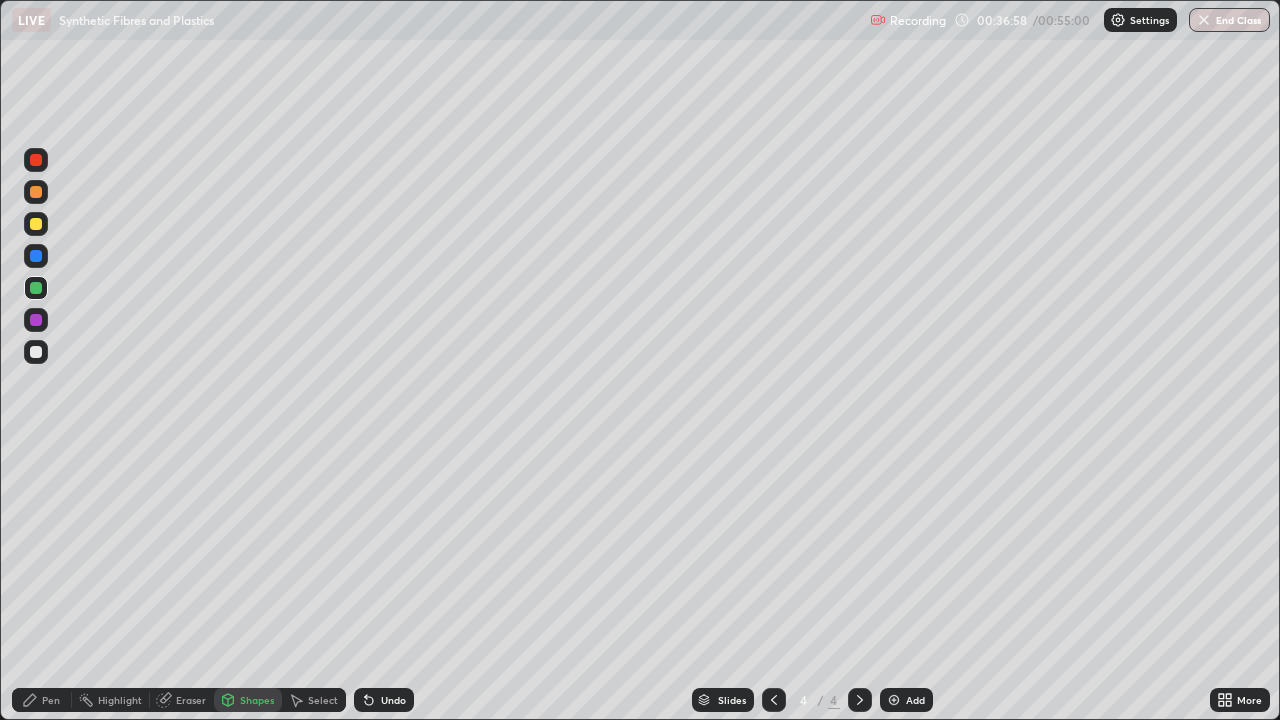 click on "Shapes" at bounding box center (257, 700) 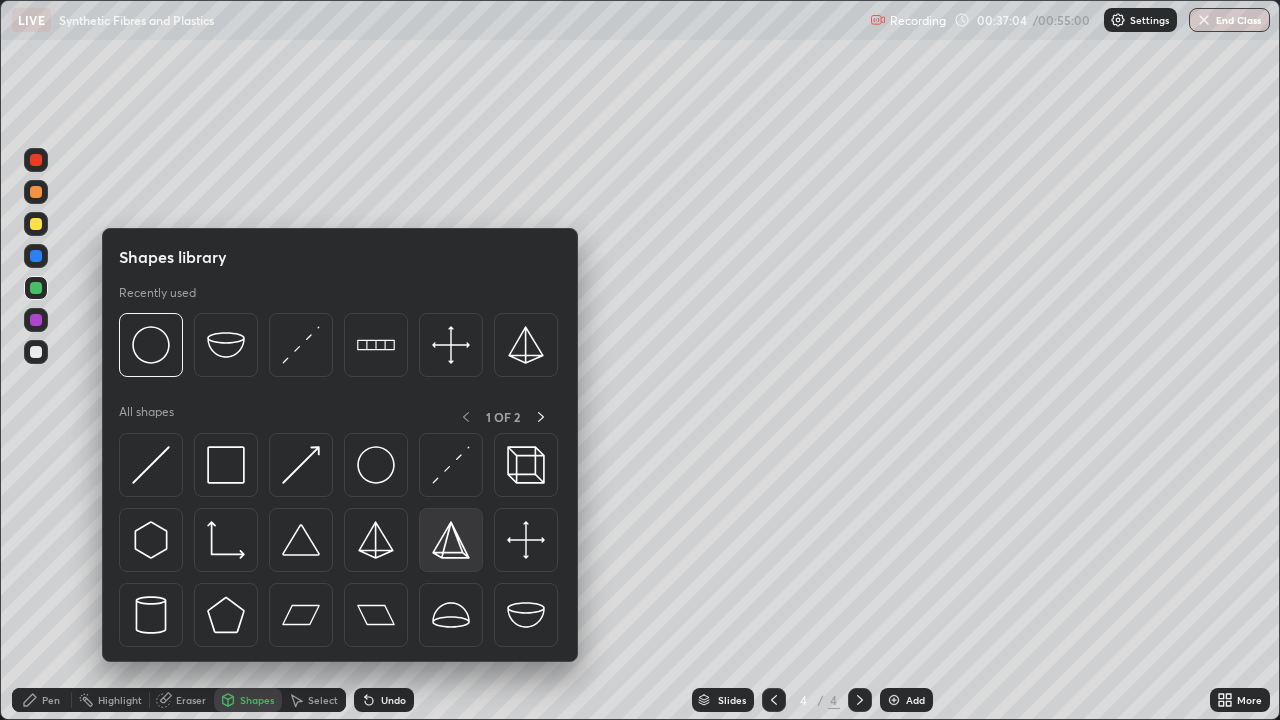 click at bounding box center (451, 540) 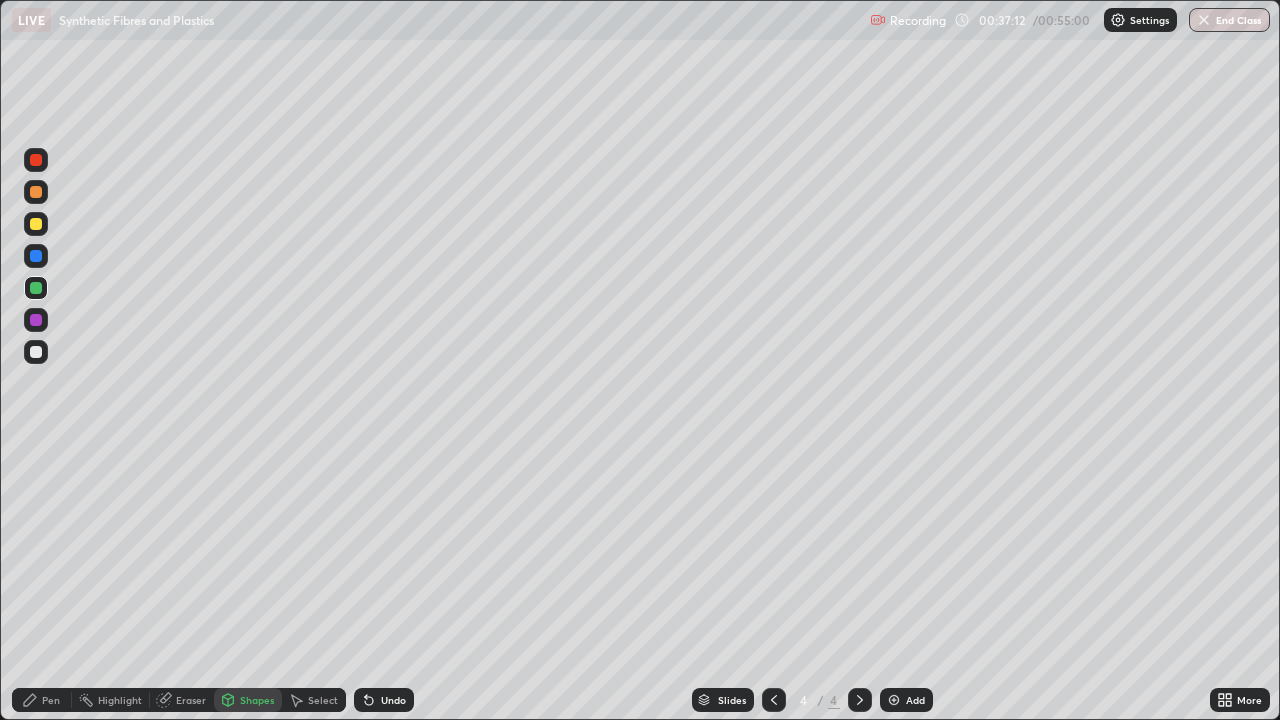 click on "Shapes" at bounding box center (257, 700) 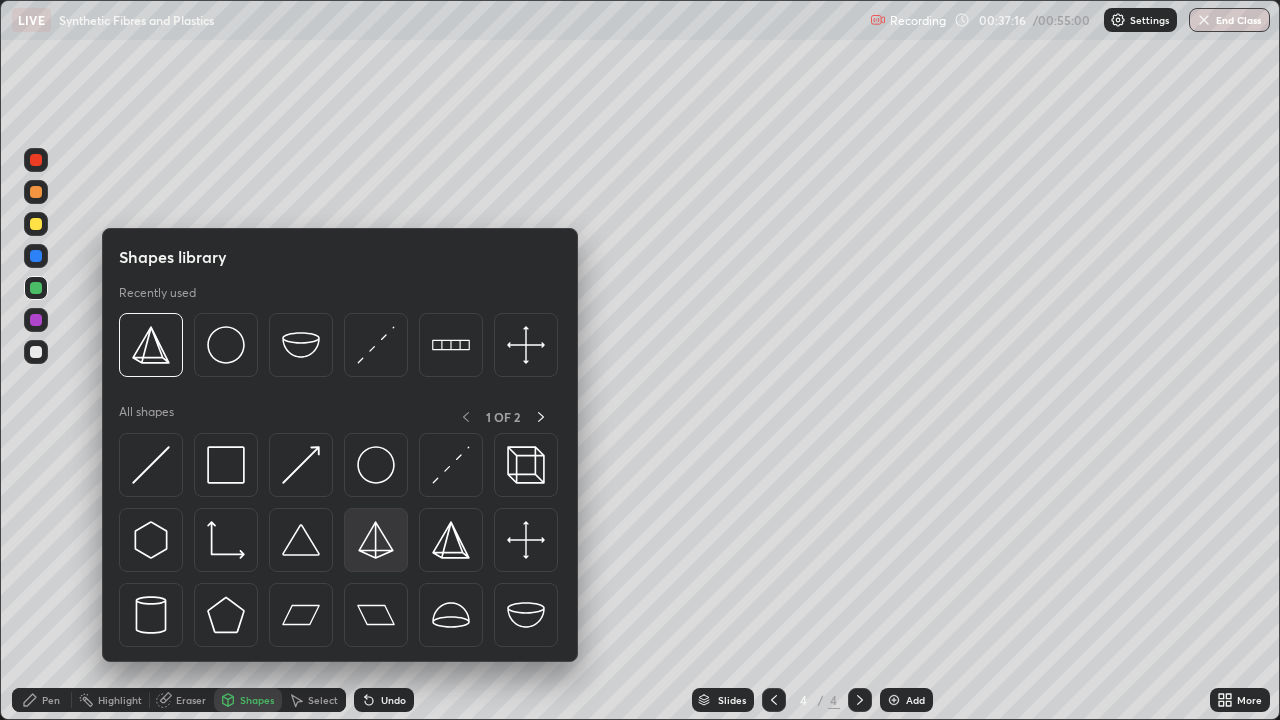 click at bounding box center [376, 540] 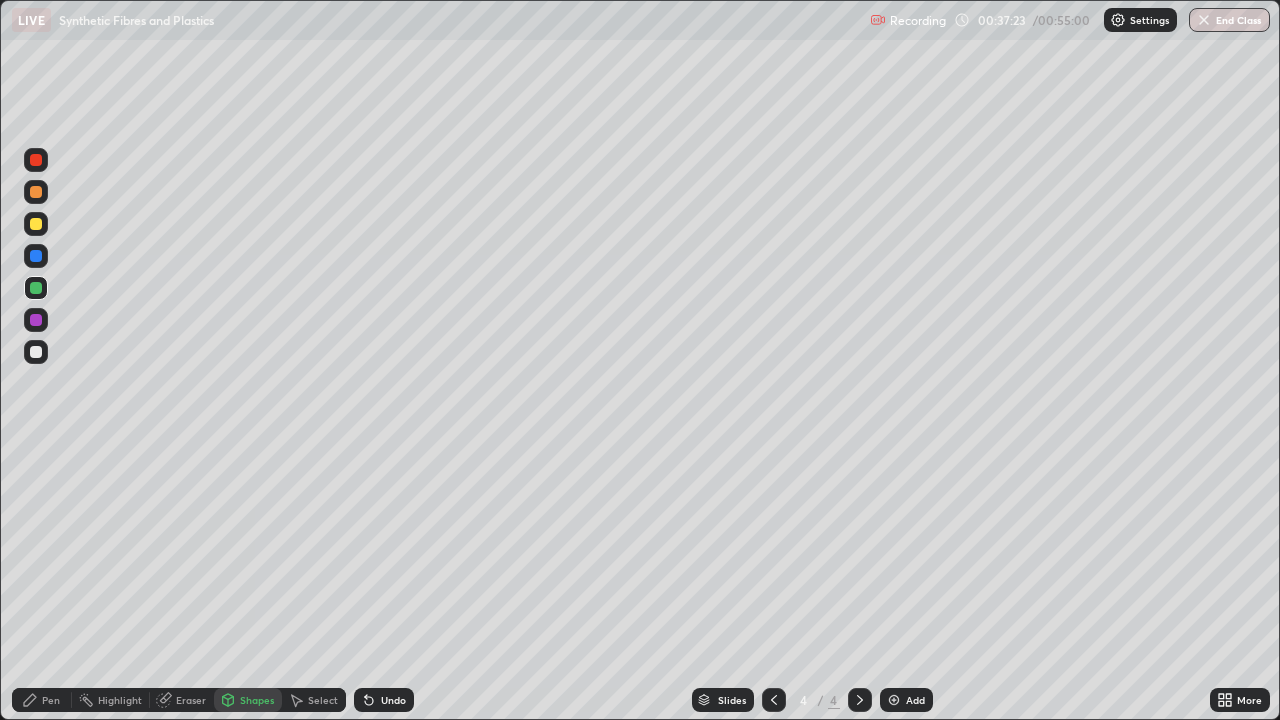 click on "Shapes" at bounding box center [257, 700] 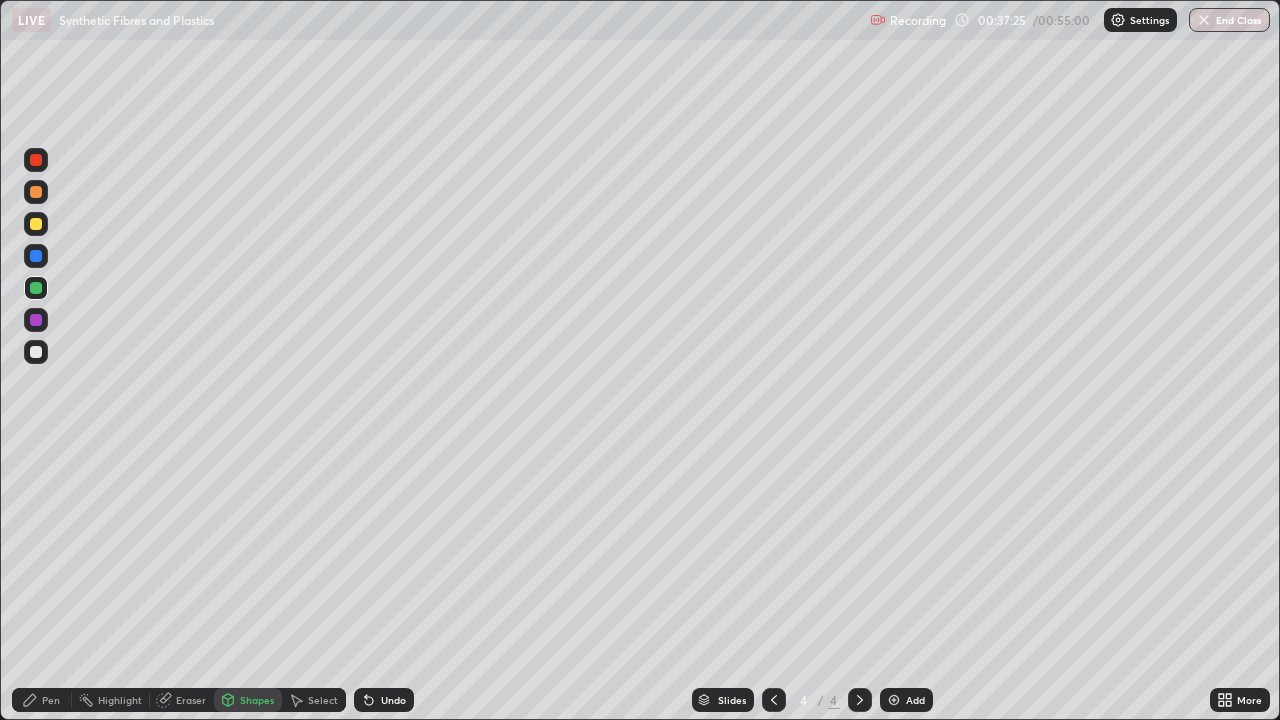 click on "Shapes" at bounding box center [257, 700] 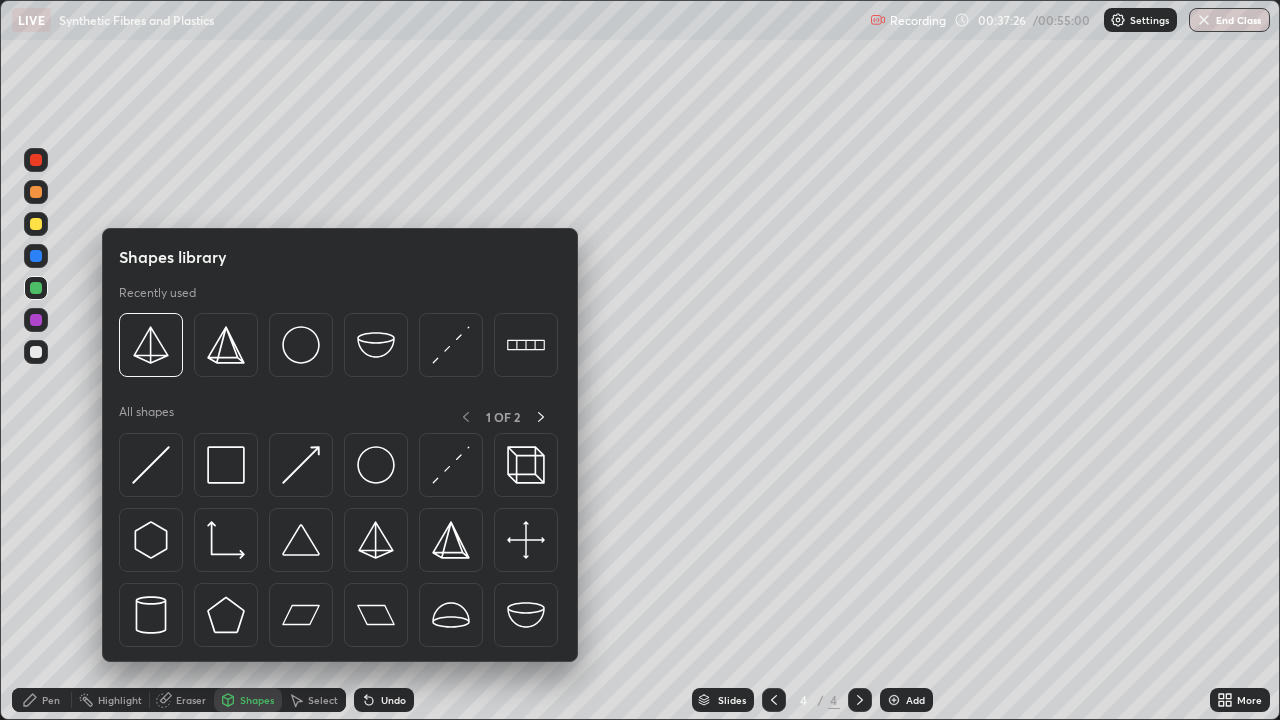 click on "Shapes" at bounding box center [257, 700] 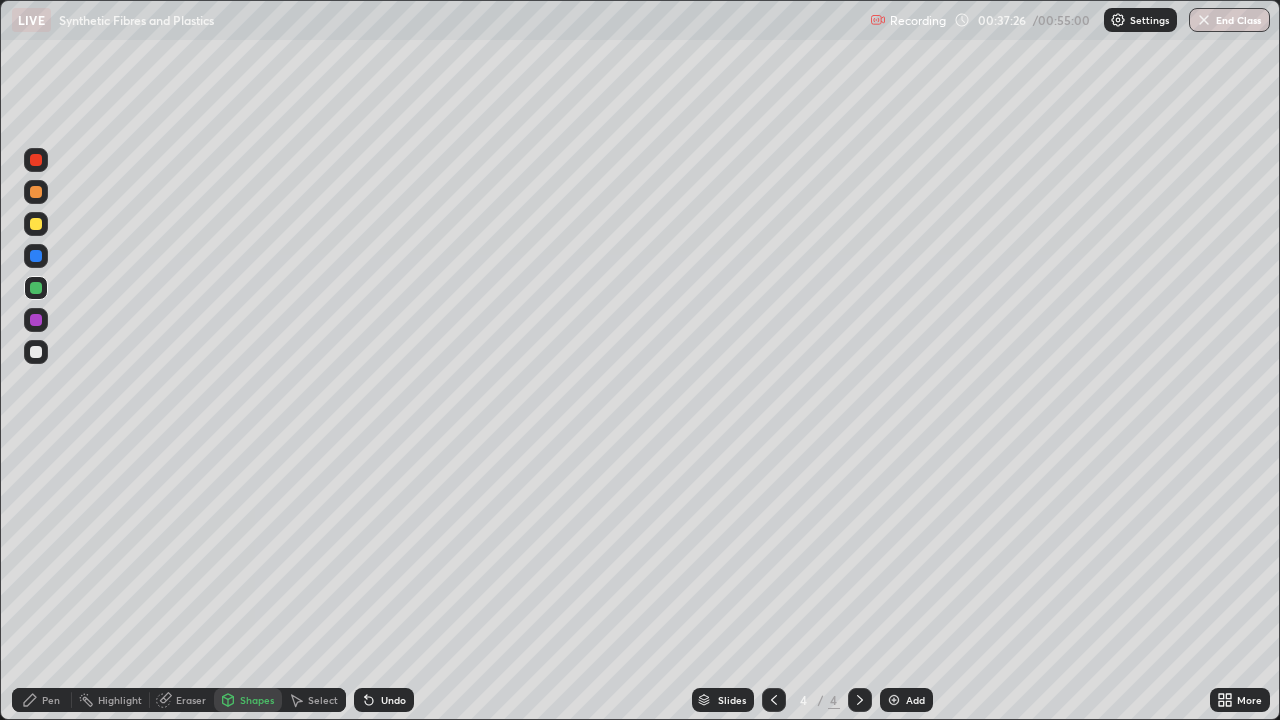 click 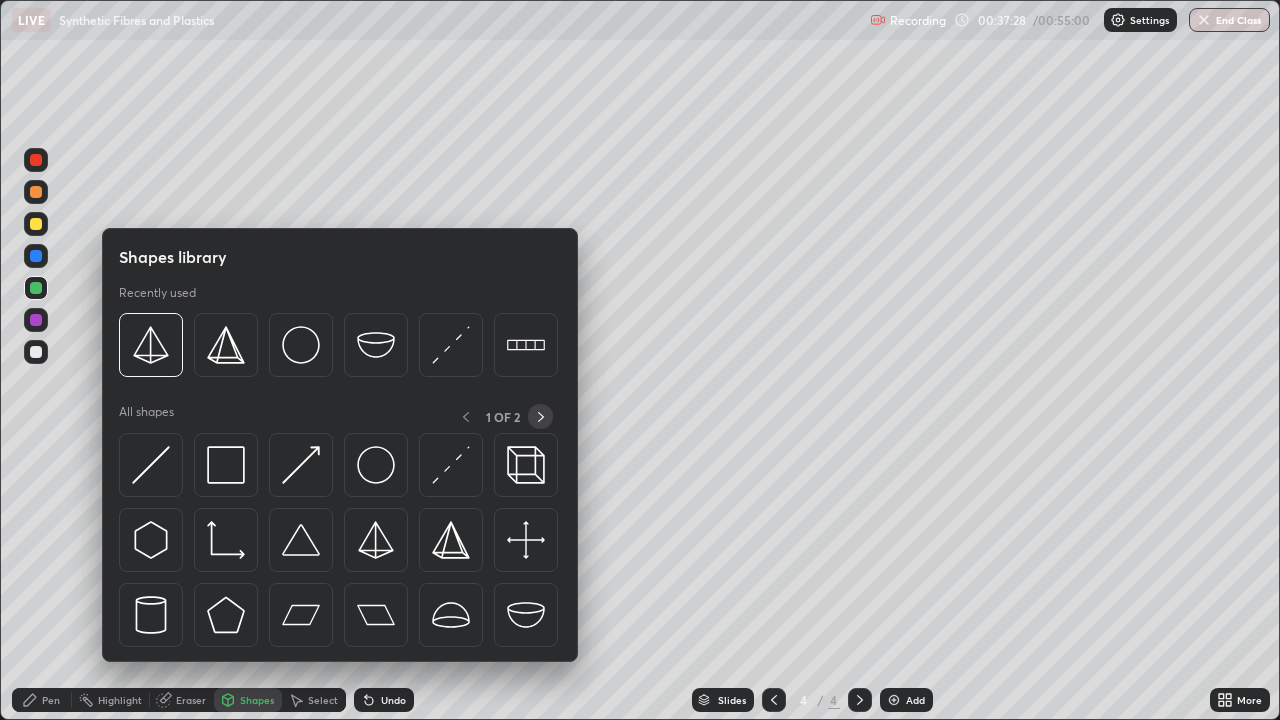 click 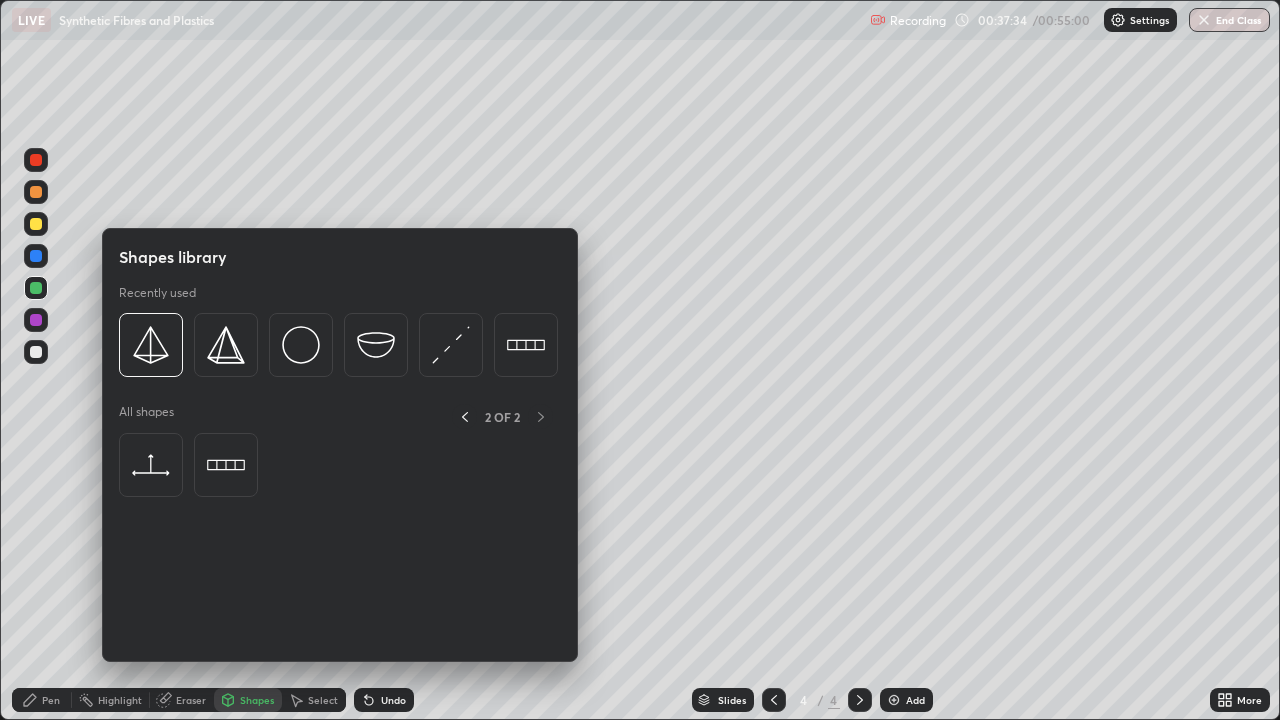 click at bounding box center (36, 412) 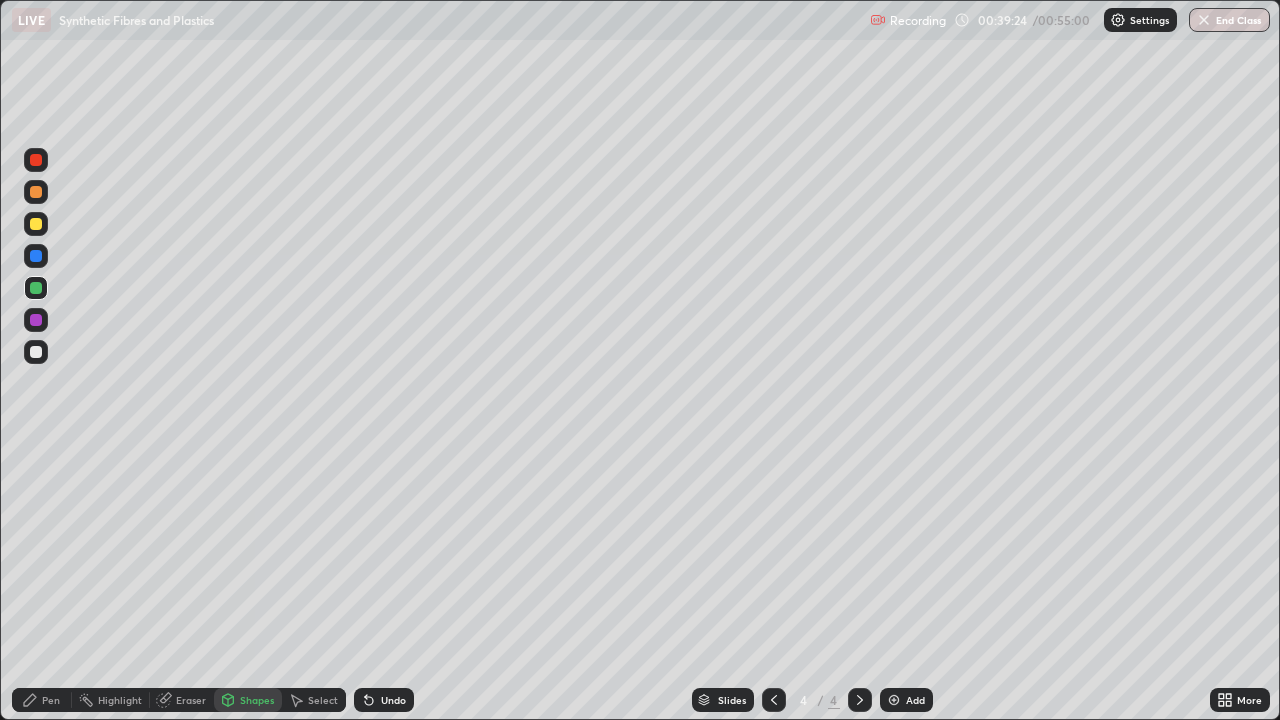 click on "Slides" at bounding box center (732, 700) 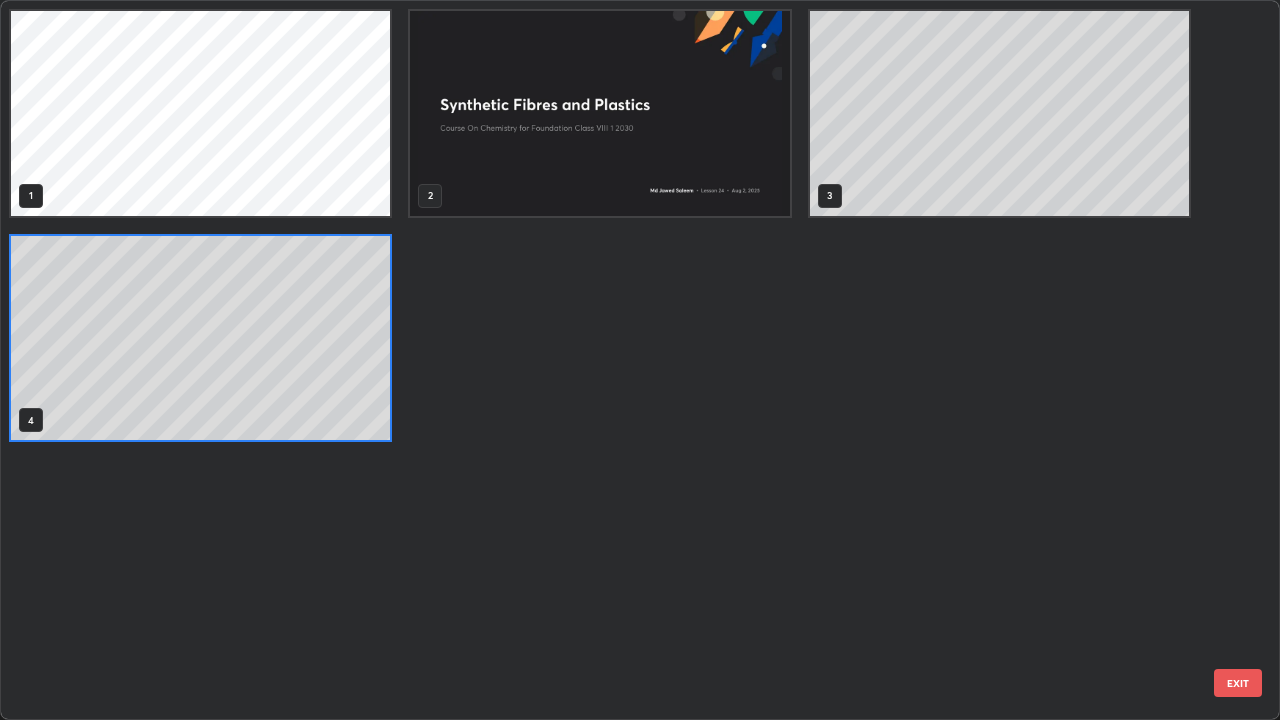 scroll, scrollTop: 7, scrollLeft: 11, axis: both 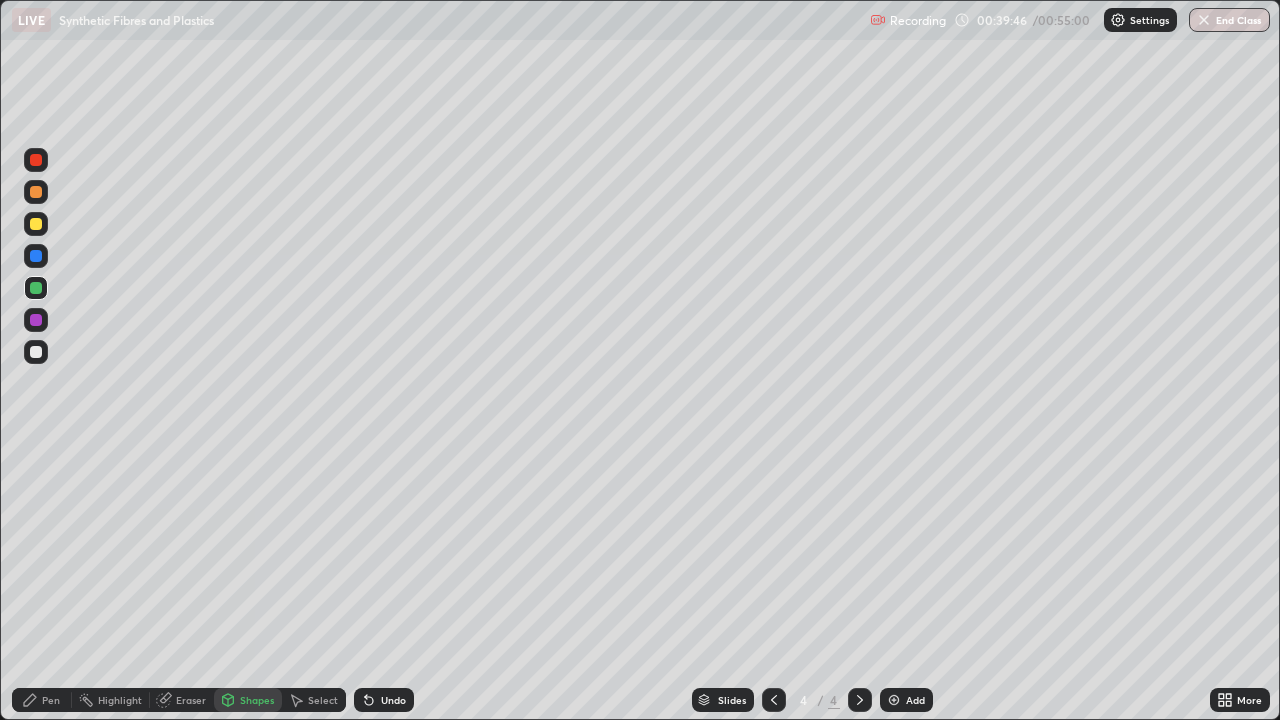 click 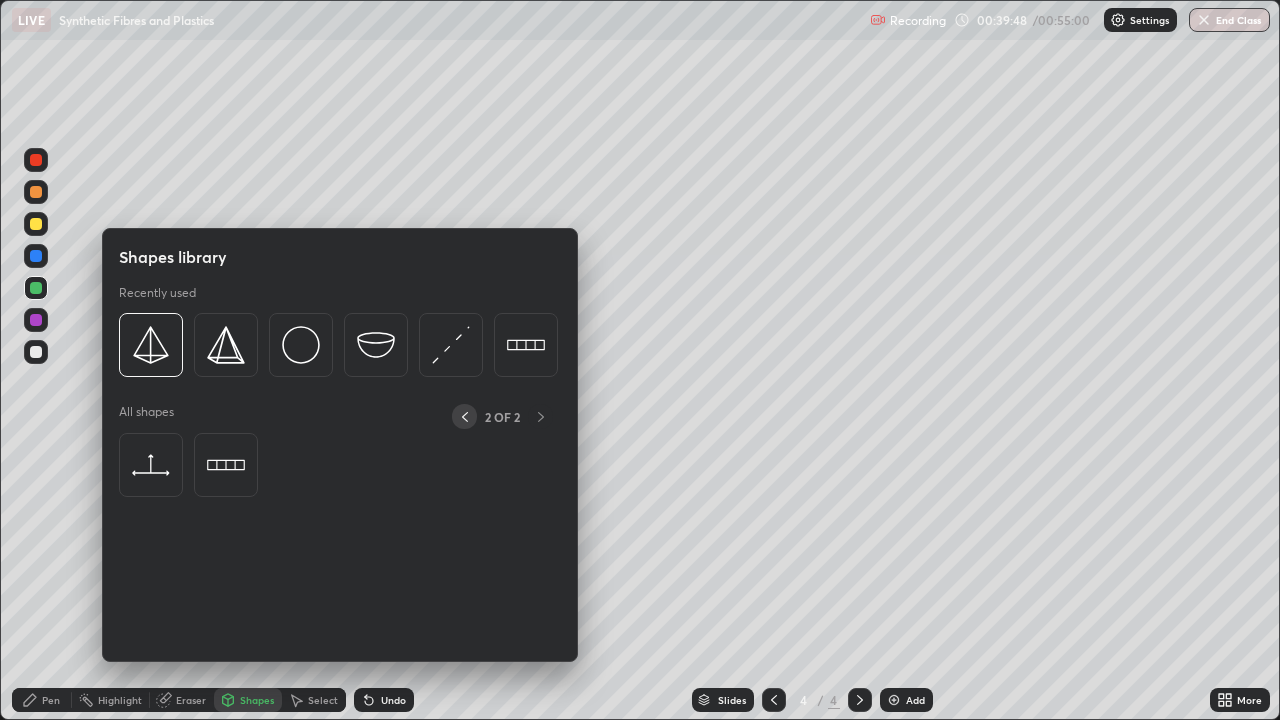 click at bounding box center (464, 416) 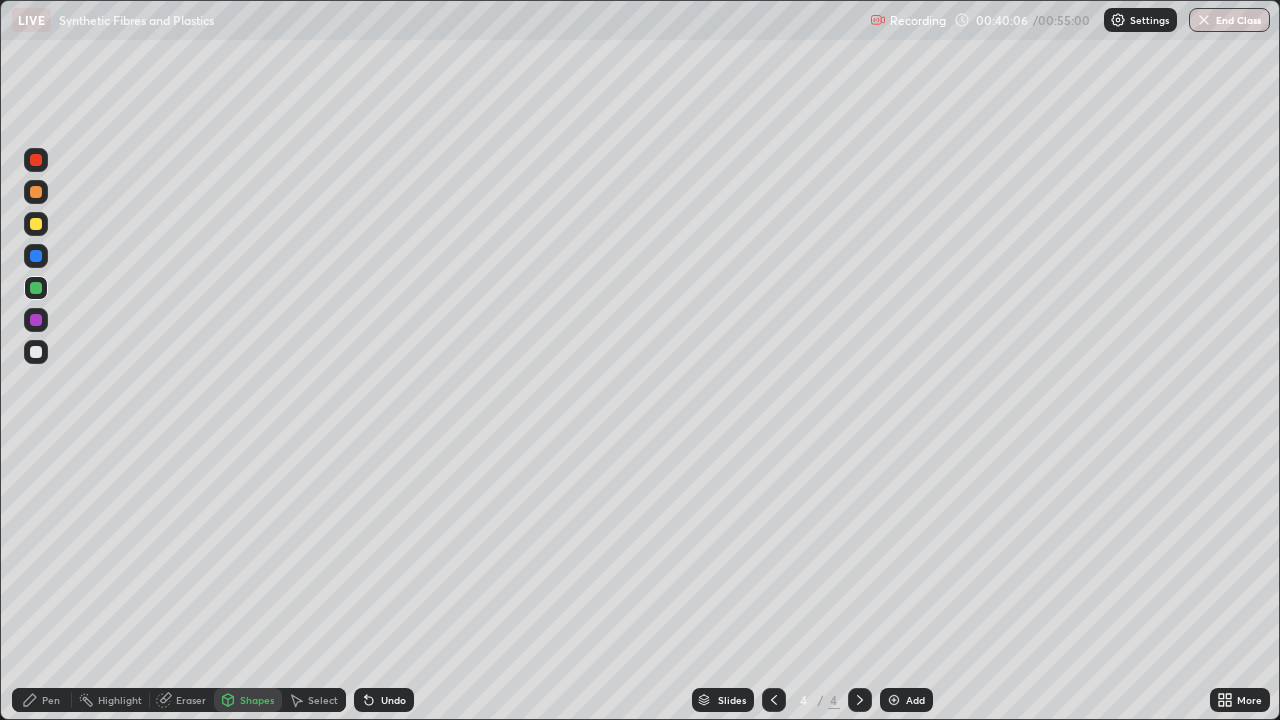 click at bounding box center (894, 700) 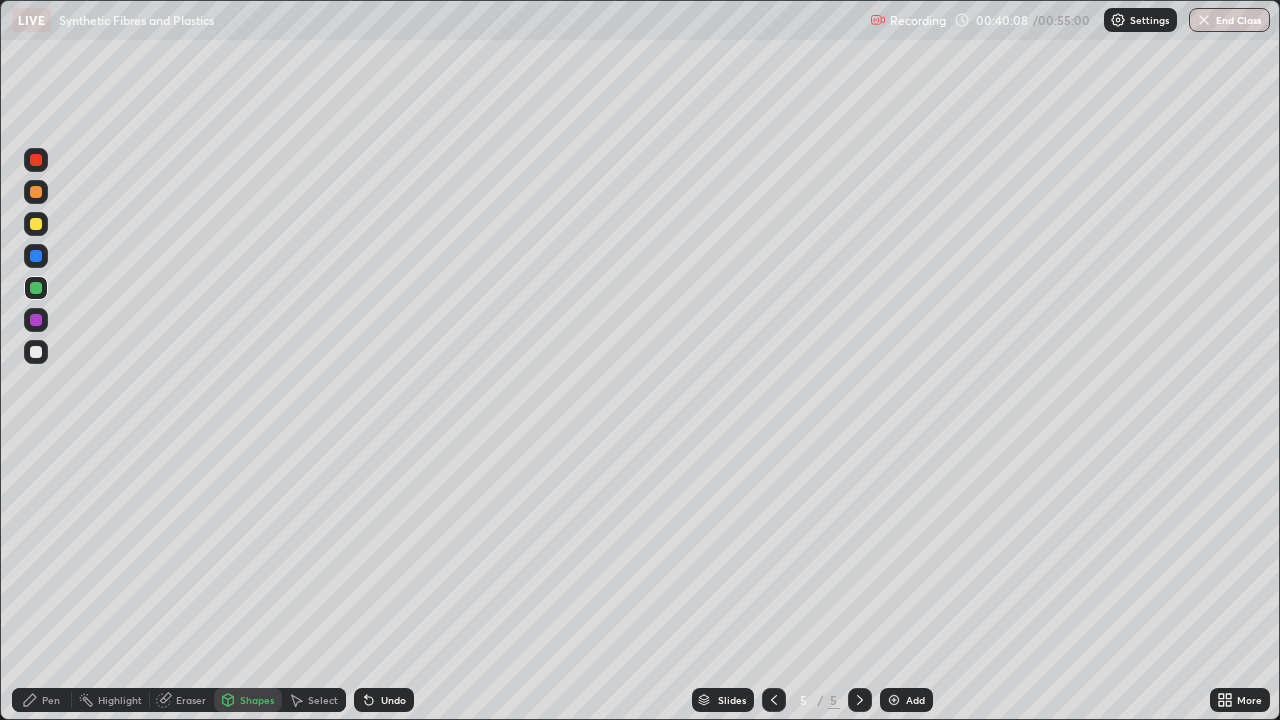 click 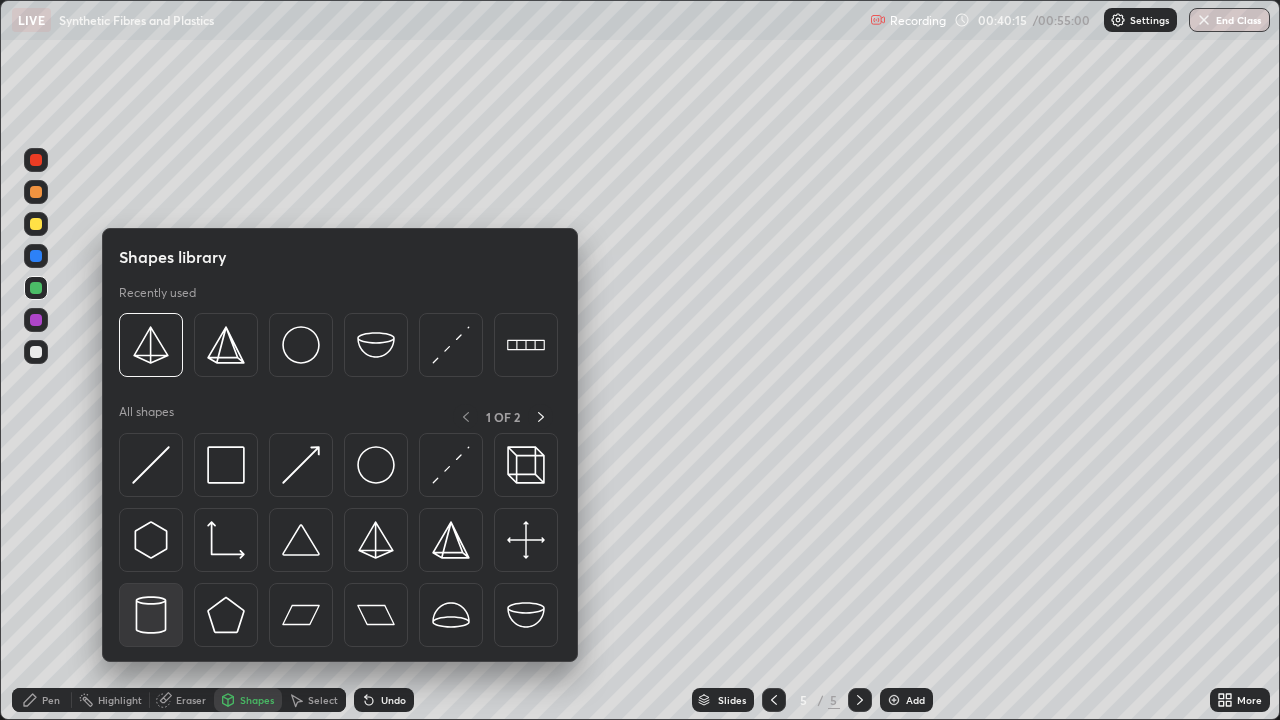 click at bounding box center [151, 615] 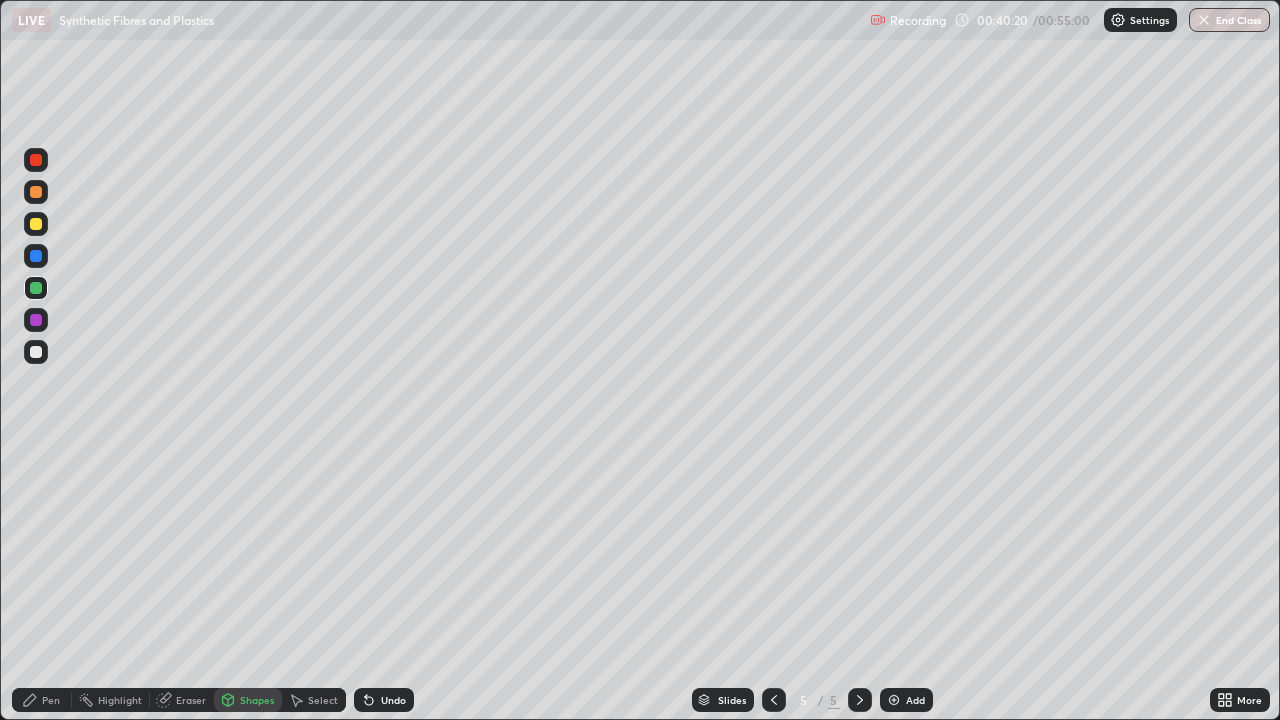 click on "Pen" at bounding box center [51, 700] 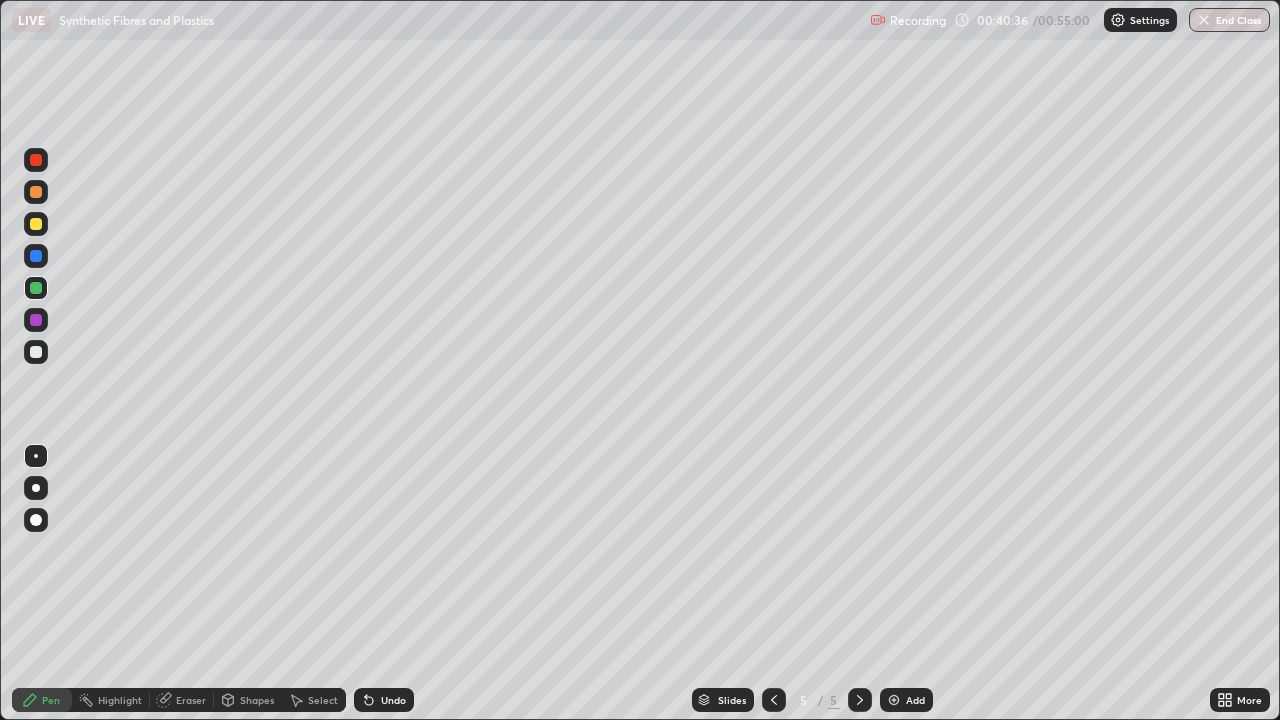 click on "Pen" at bounding box center (51, 700) 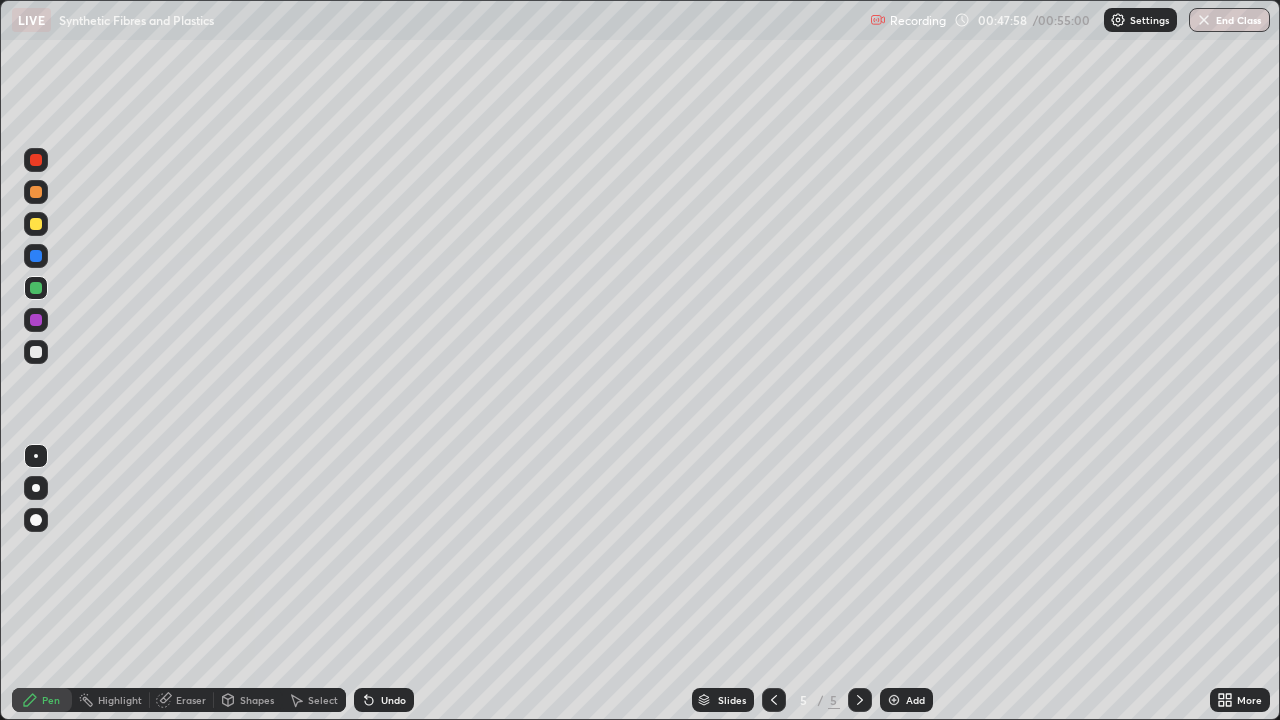 click on "End Class" at bounding box center (1229, 20) 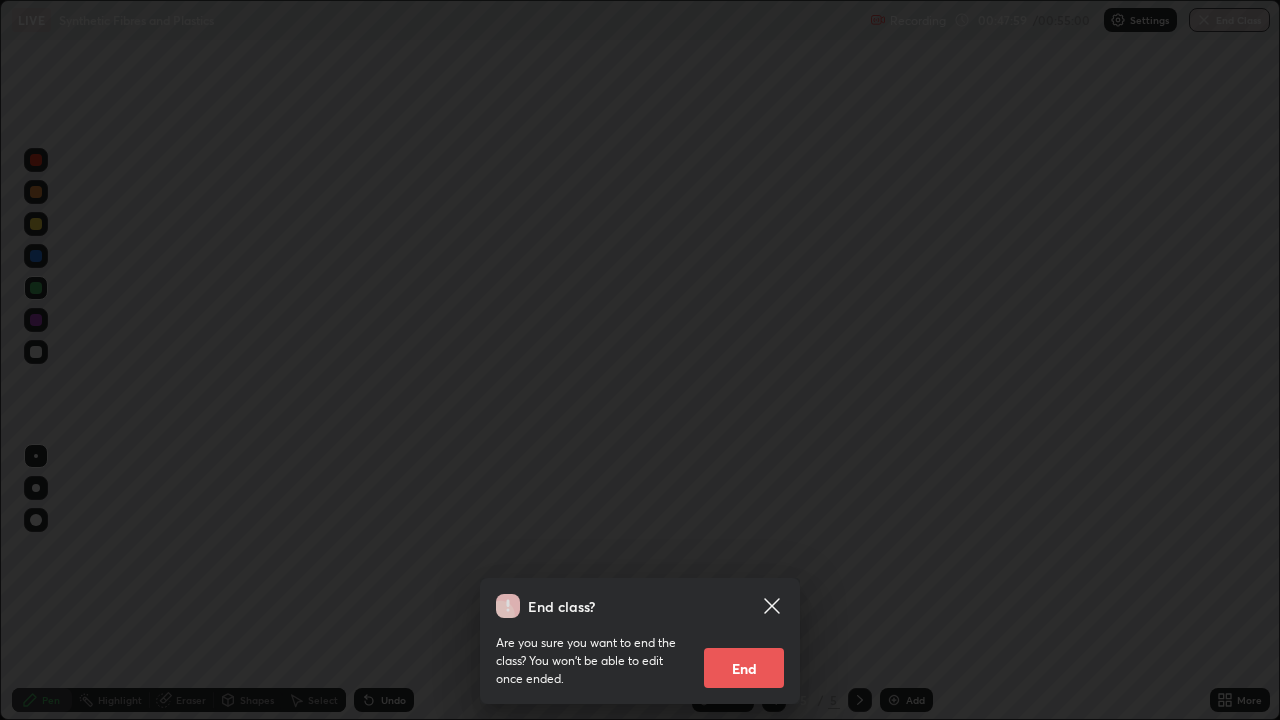 click on "End" at bounding box center [744, 668] 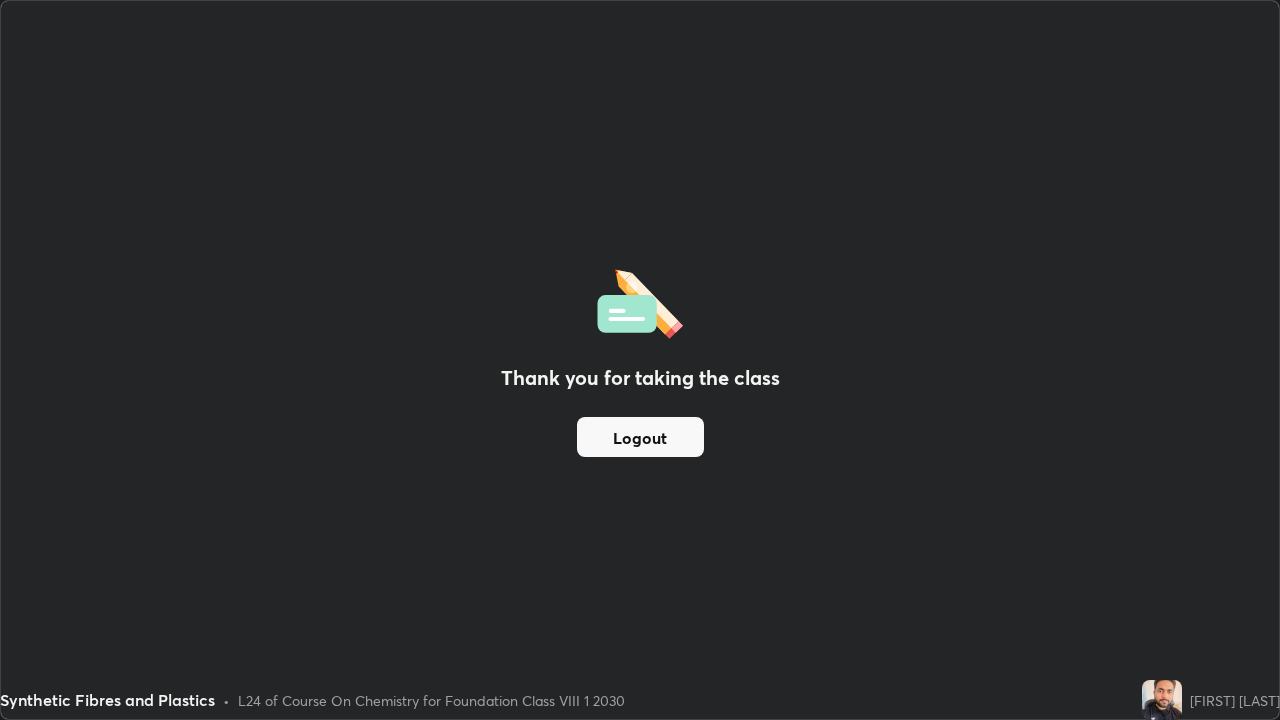 click on "Logout" at bounding box center [640, 437] 